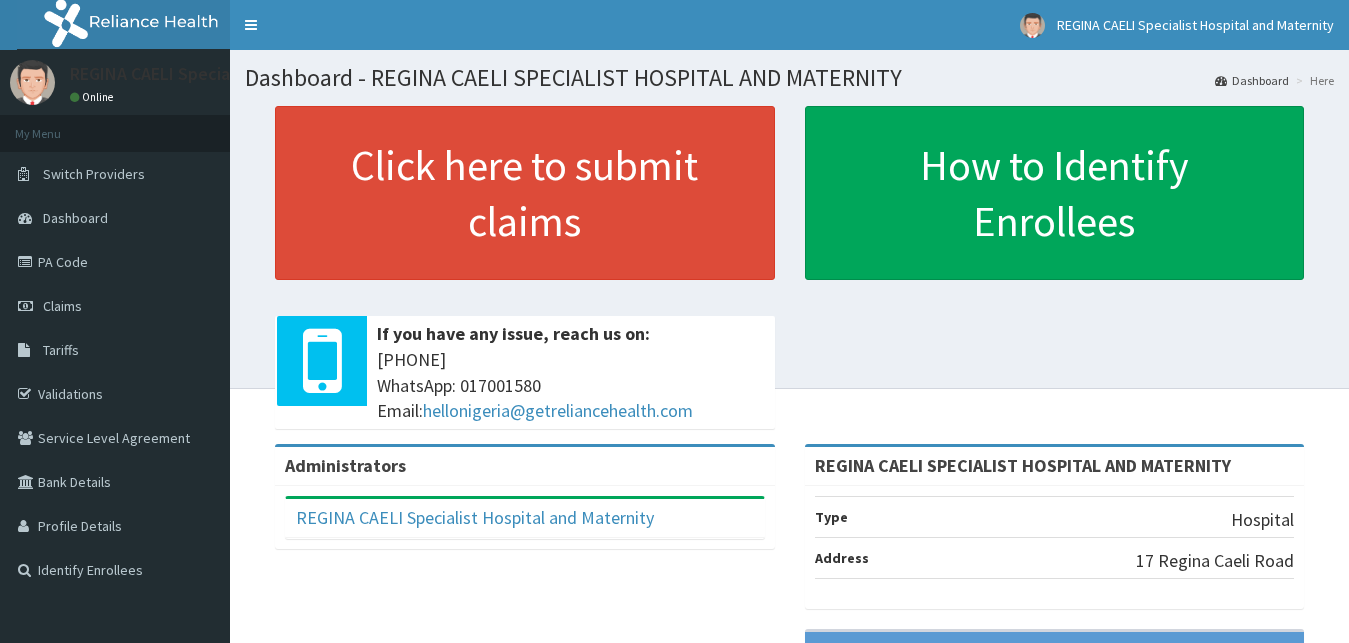 scroll, scrollTop: 0, scrollLeft: 0, axis: both 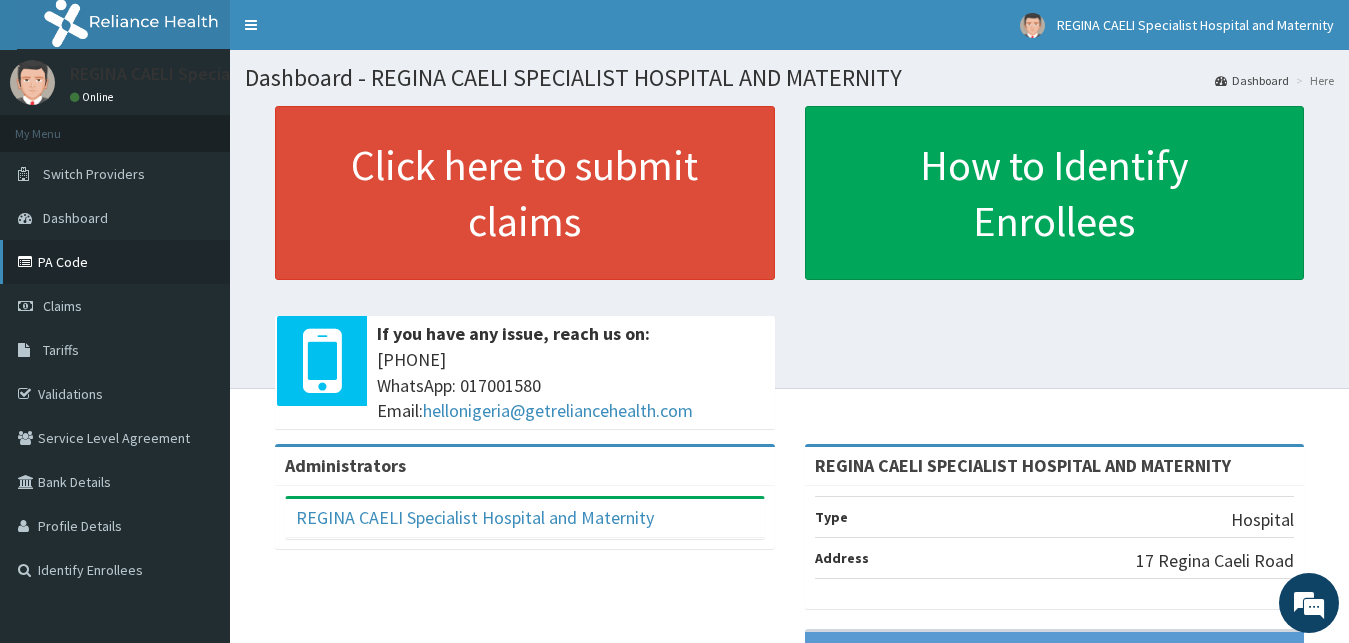 click on "PA Code" at bounding box center [115, 262] 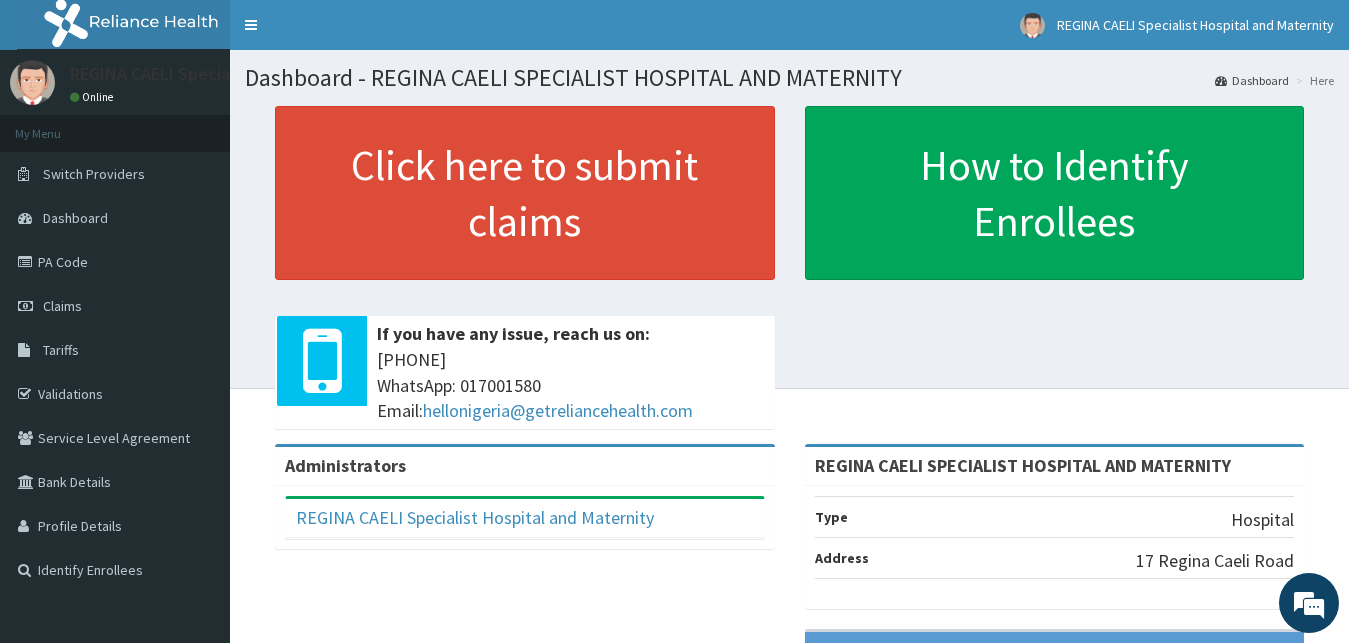 scroll, scrollTop: 0, scrollLeft: 0, axis: both 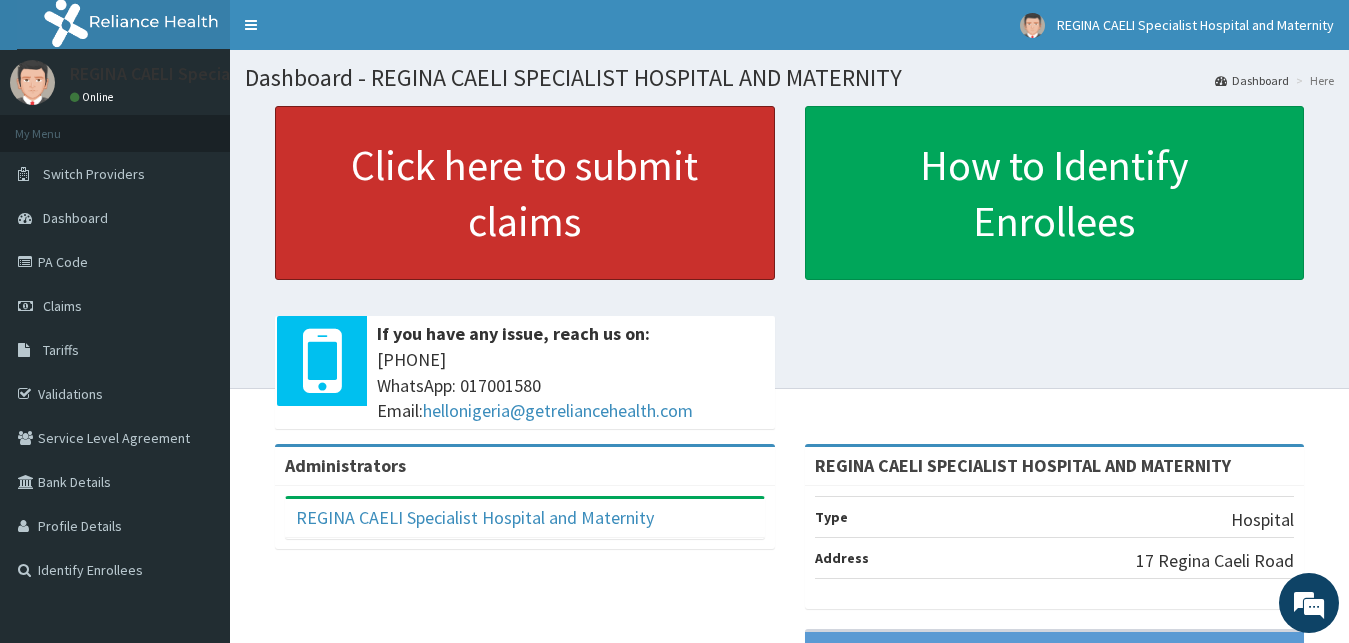 click on "Click here to submit claims" at bounding box center [525, 193] 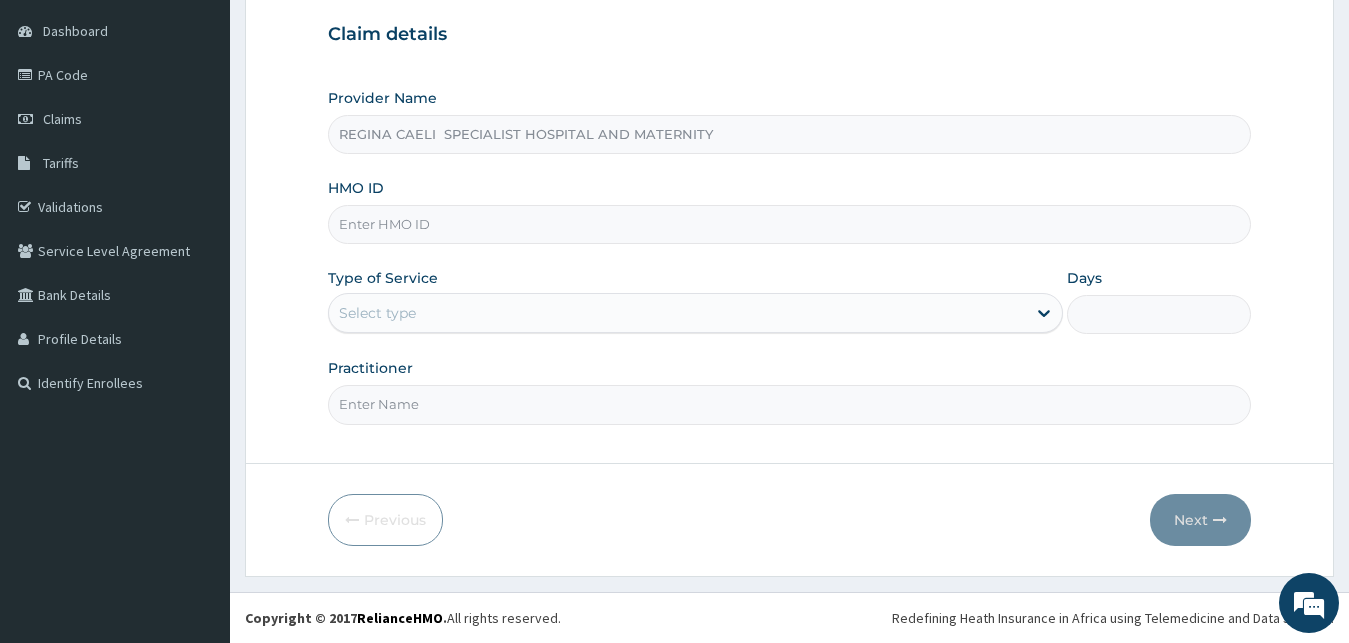 scroll, scrollTop: 187, scrollLeft: 0, axis: vertical 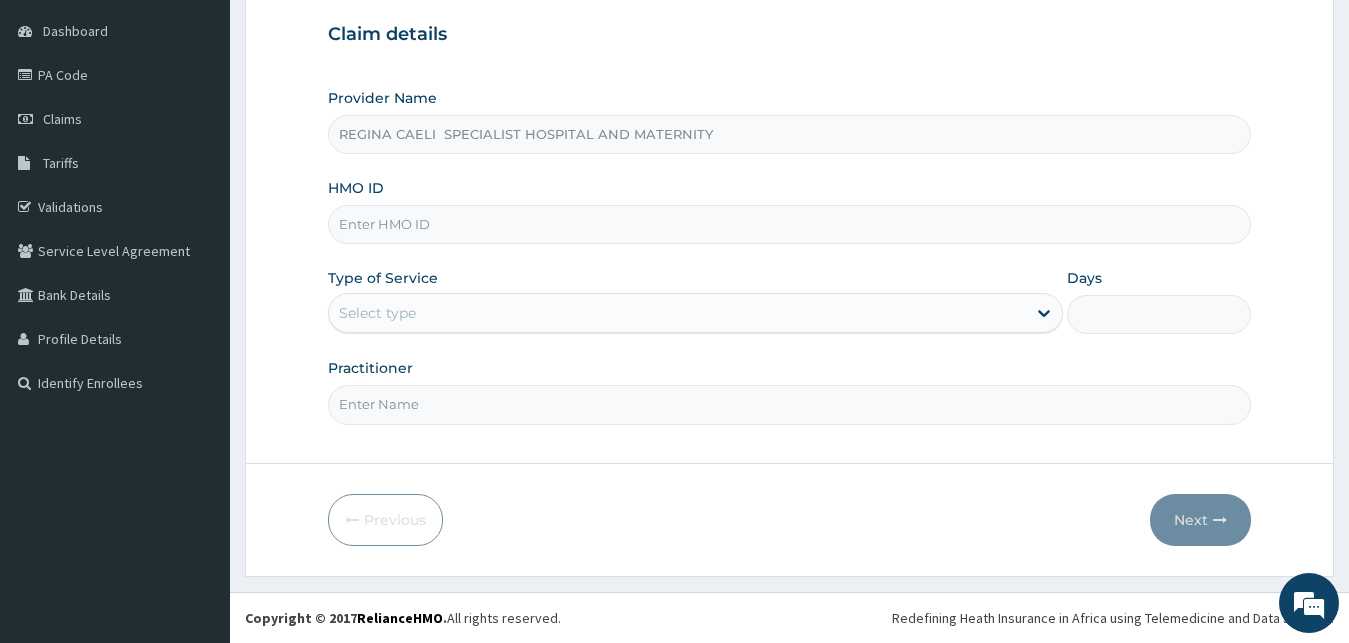click on "Practitioner" at bounding box center [790, 404] 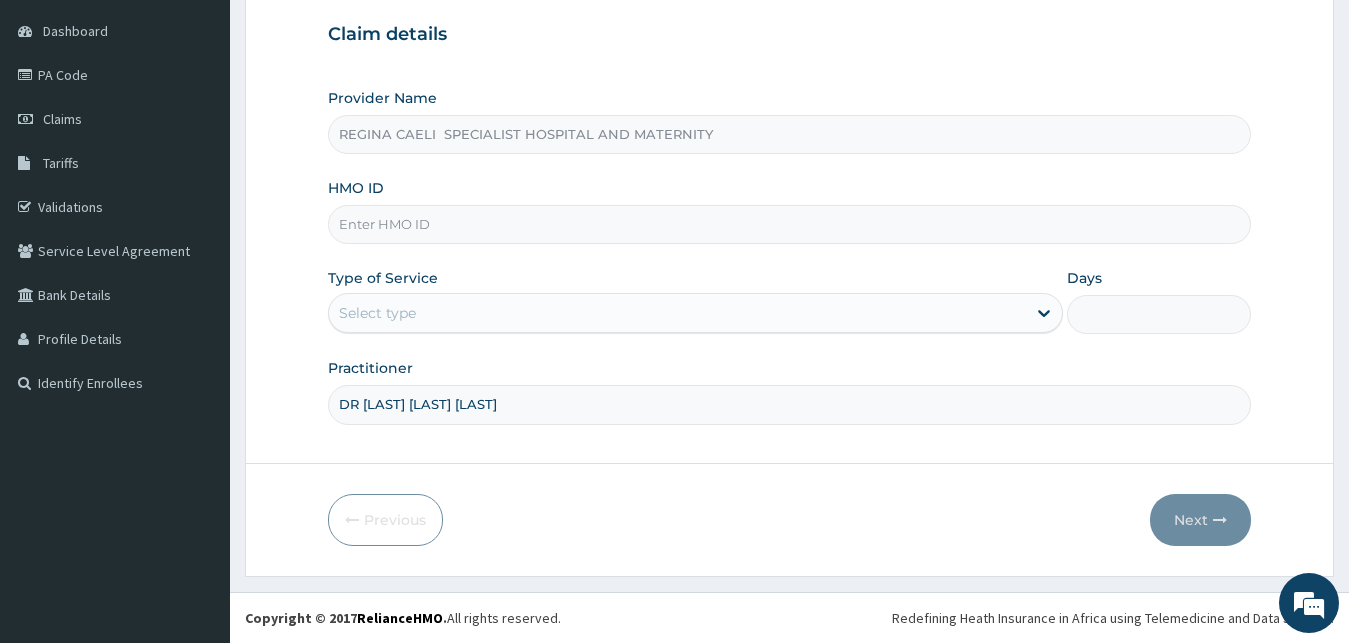 type on "DR [LAST] [LAST] [LAST]" 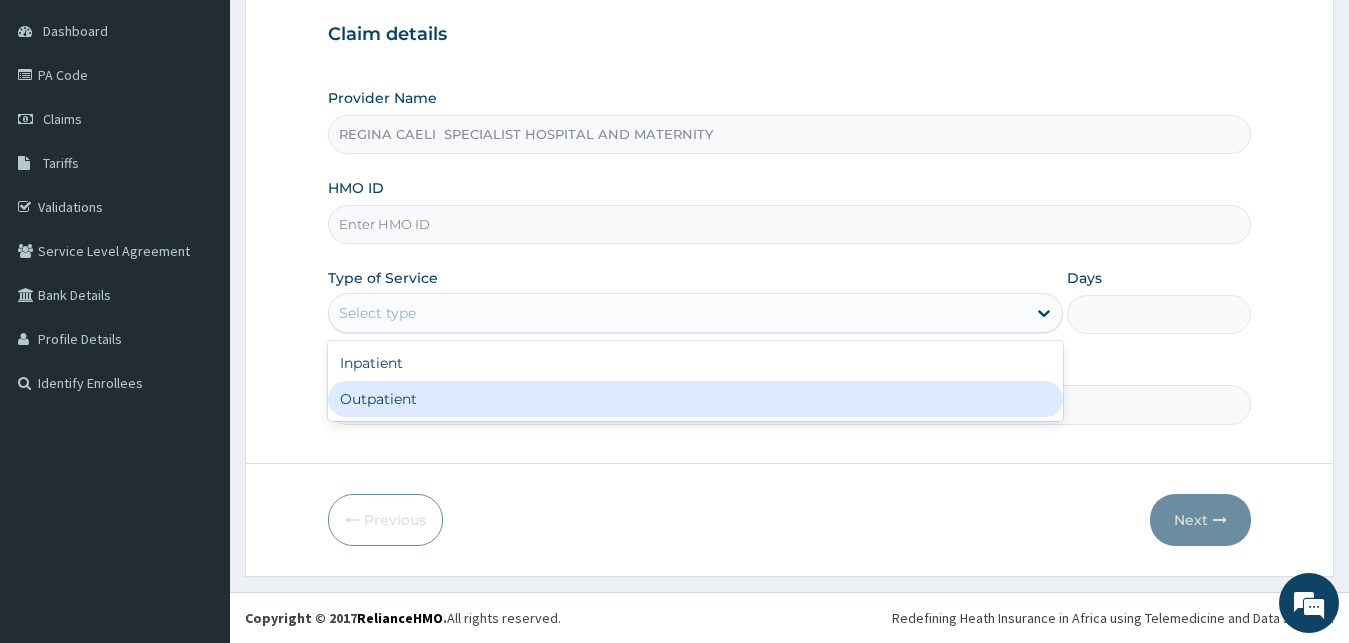 click on "Outpatient" at bounding box center [696, 399] 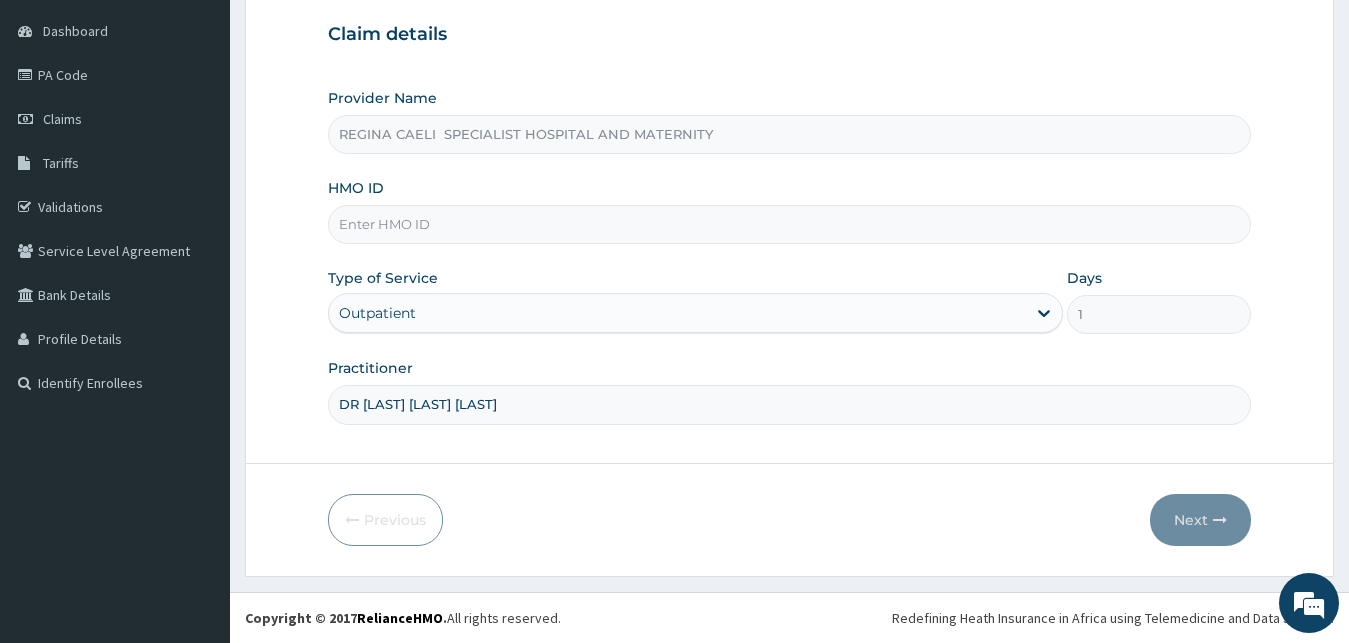 click on "HMO ID" at bounding box center [790, 224] 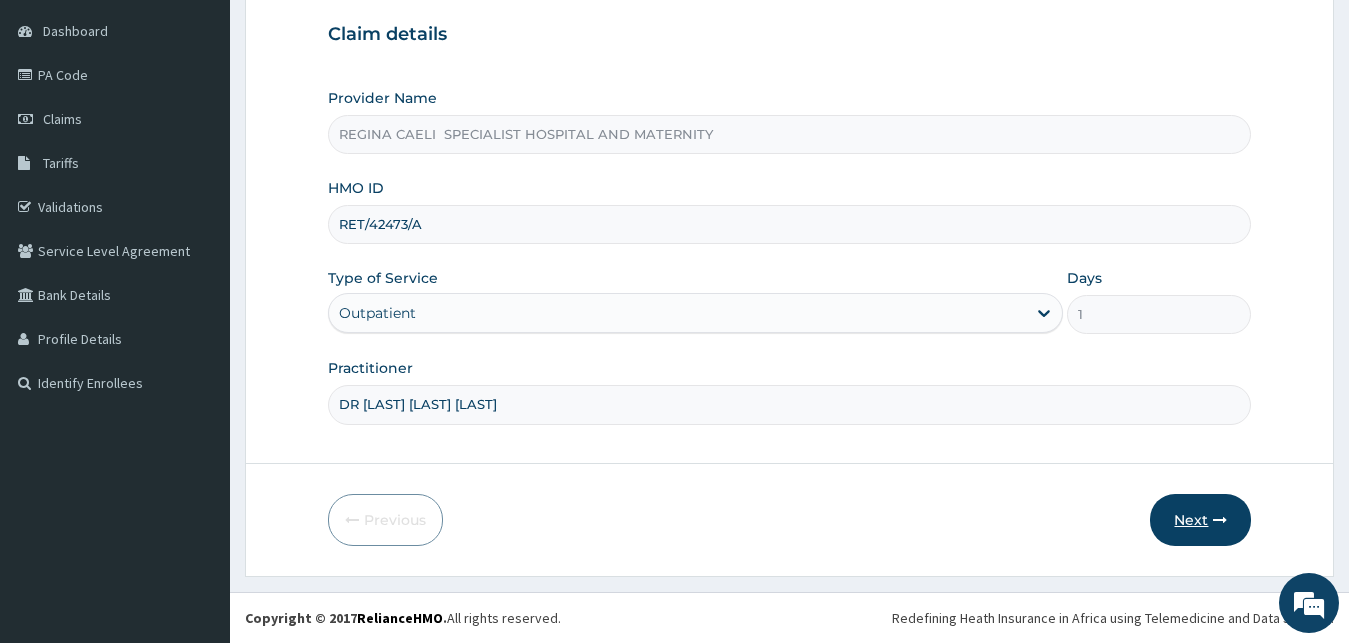 type on "RET/42473/A" 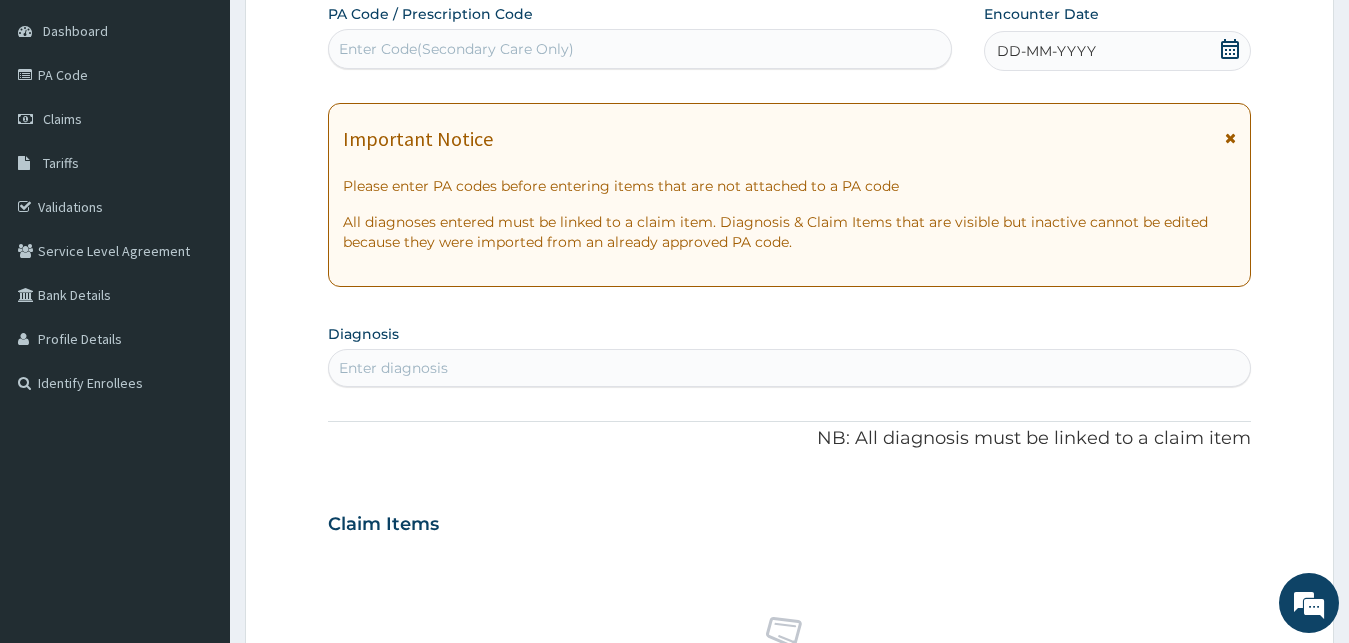 click on "DD-MM-YYYY" at bounding box center (1046, 51) 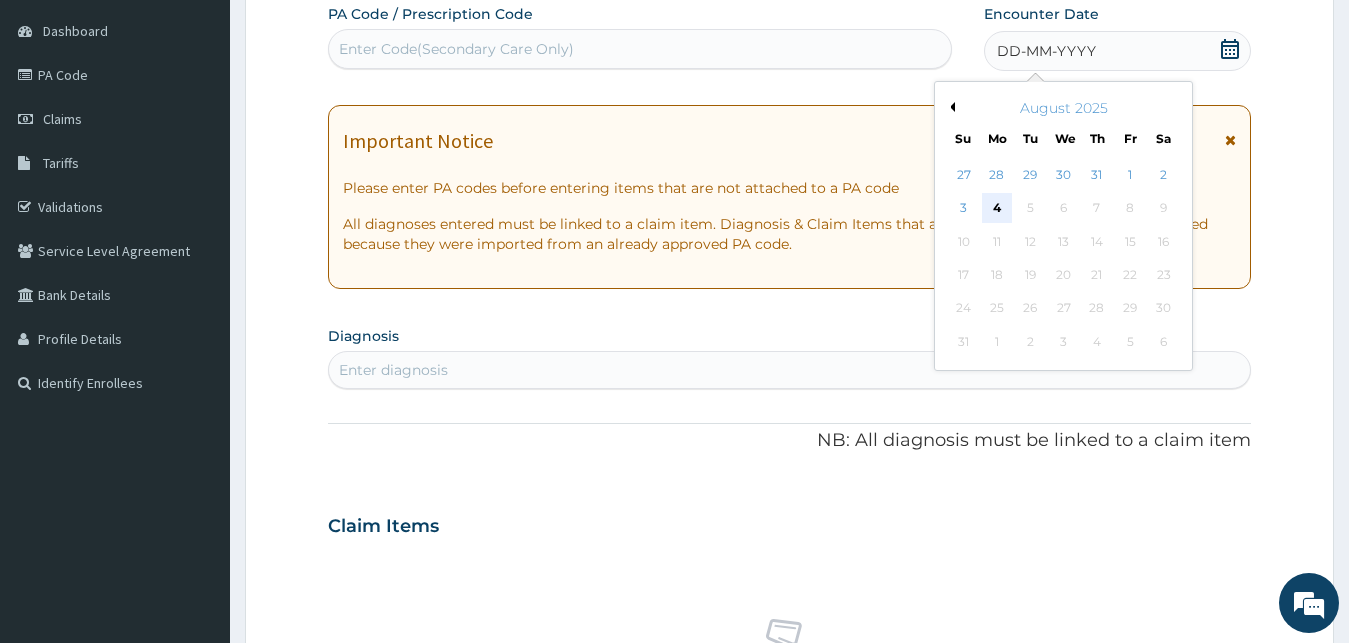 click on "4" at bounding box center (997, 209) 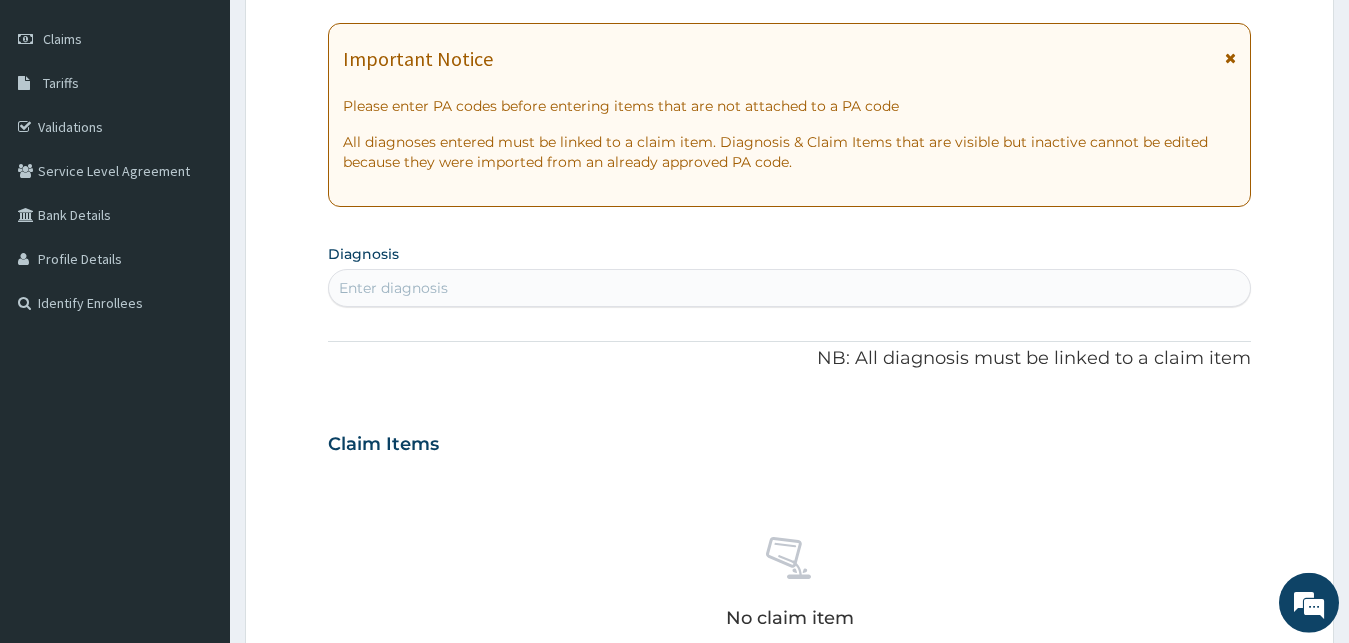 scroll, scrollTop: 289, scrollLeft: 0, axis: vertical 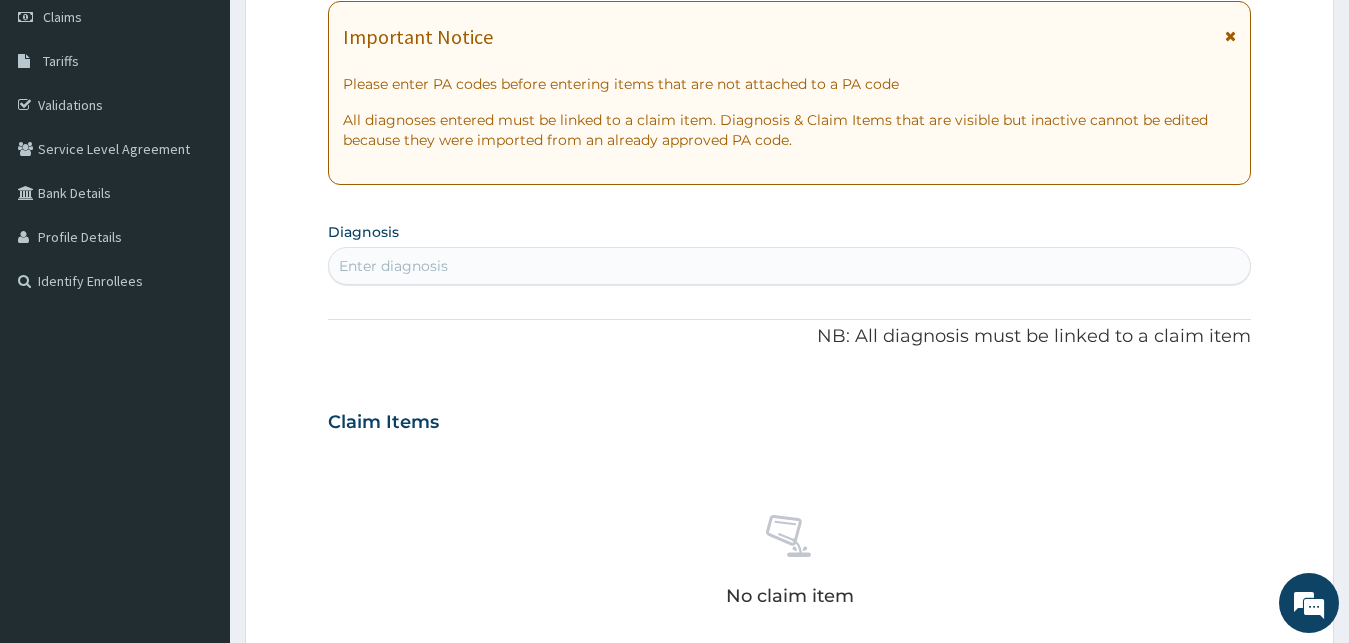 click on "Enter diagnosis" at bounding box center (790, 266) 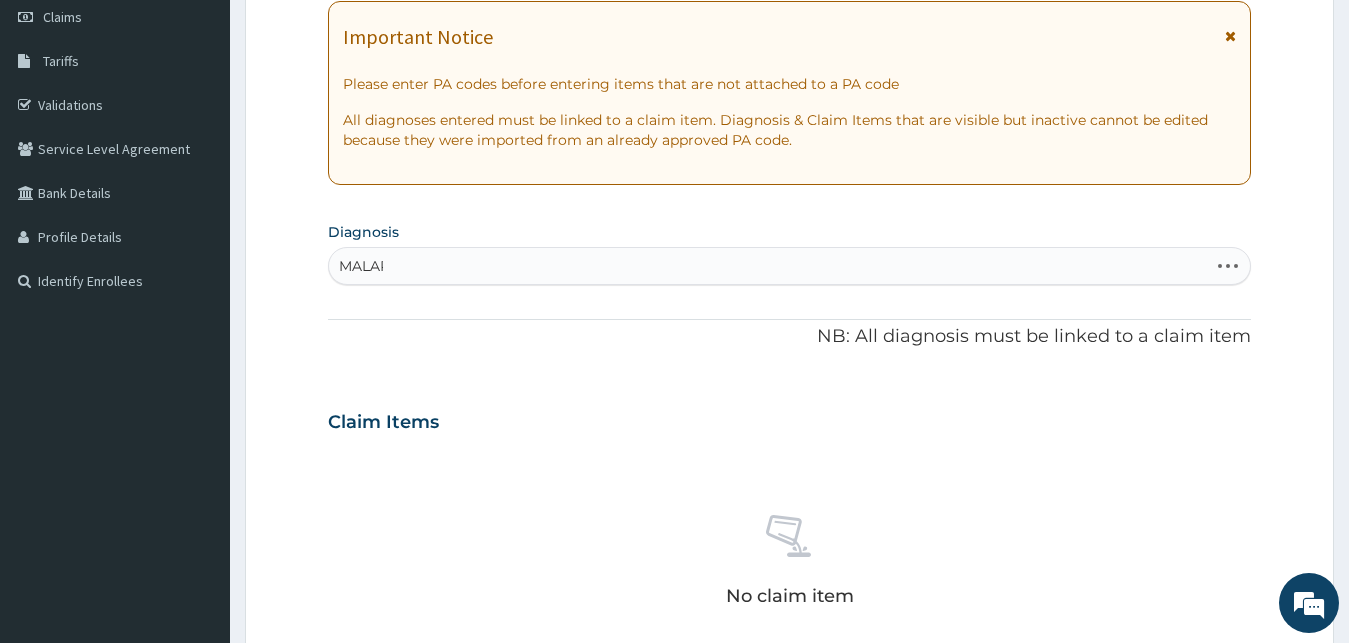 type on "MALARIA" 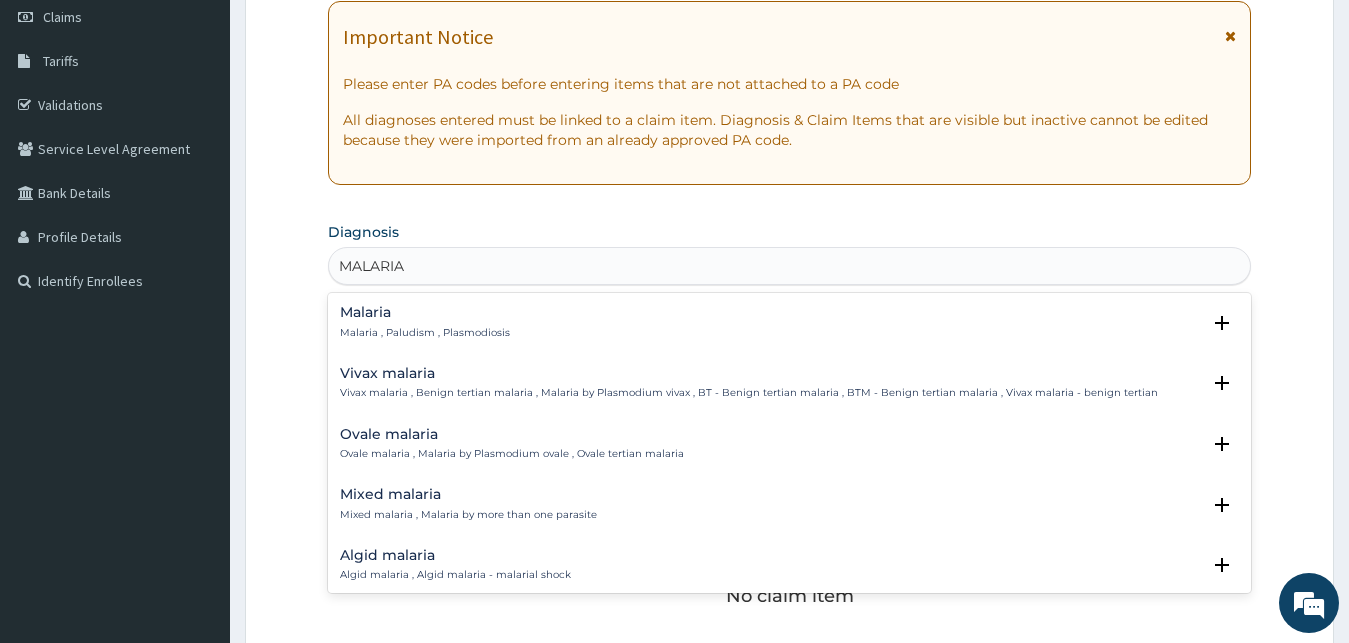 click on "Malaria" at bounding box center (425, 312) 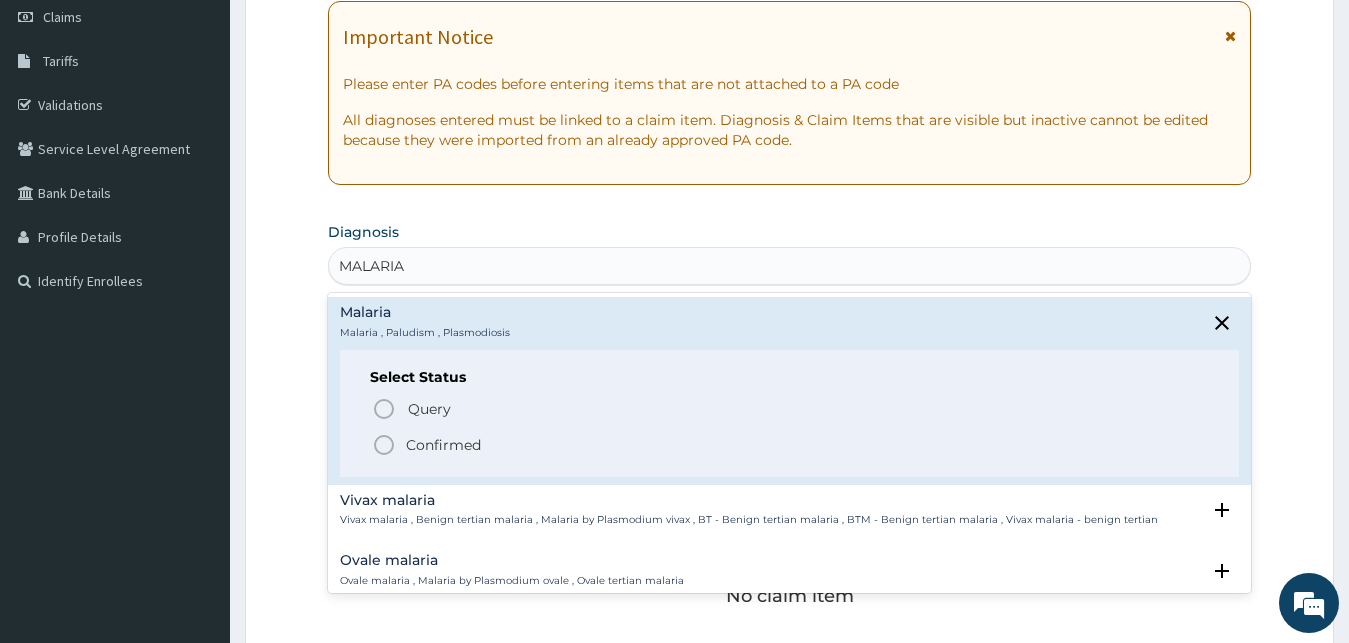 click on "Confirmed" at bounding box center [443, 445] 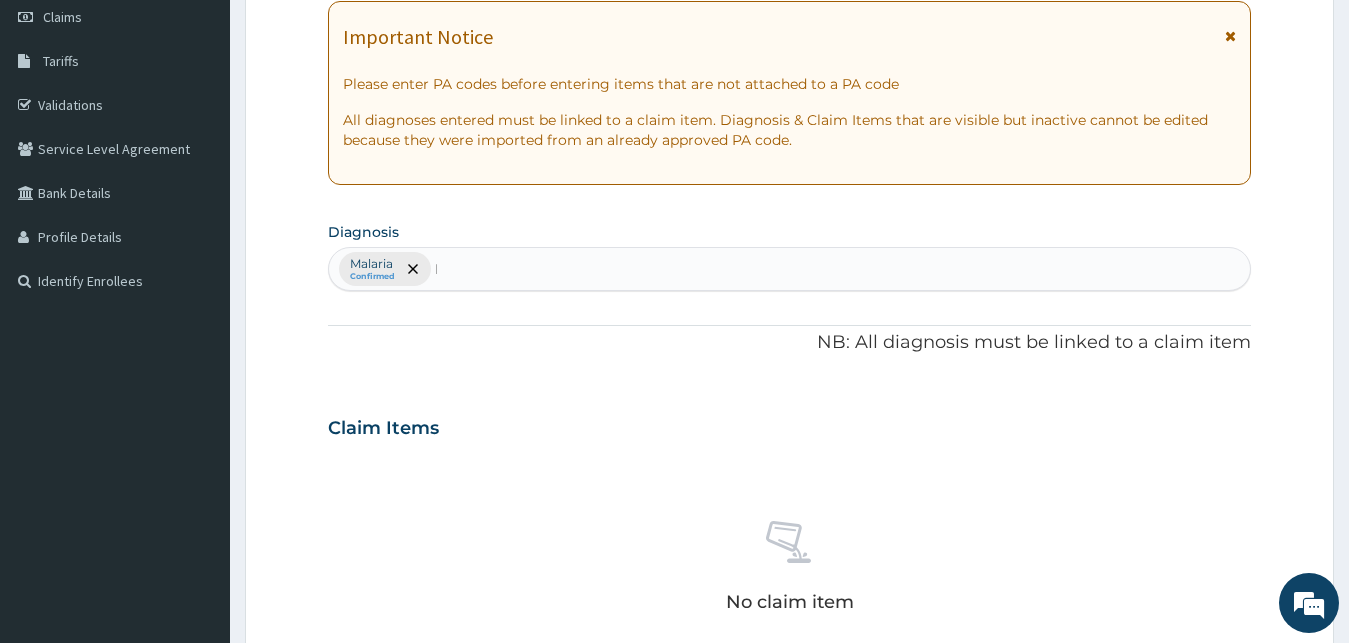 type 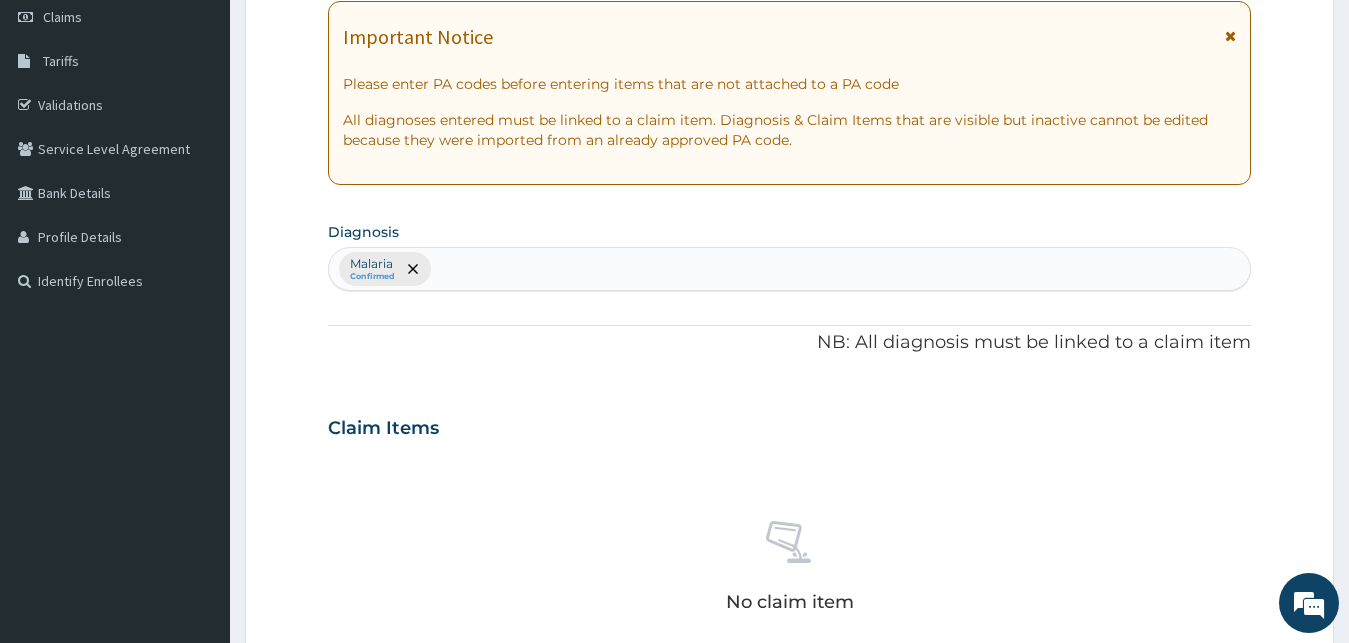 drag, startPoint x: 534, startPoint y: 309, endPoint x: 240, endPoint y: 230, distance: 304.429 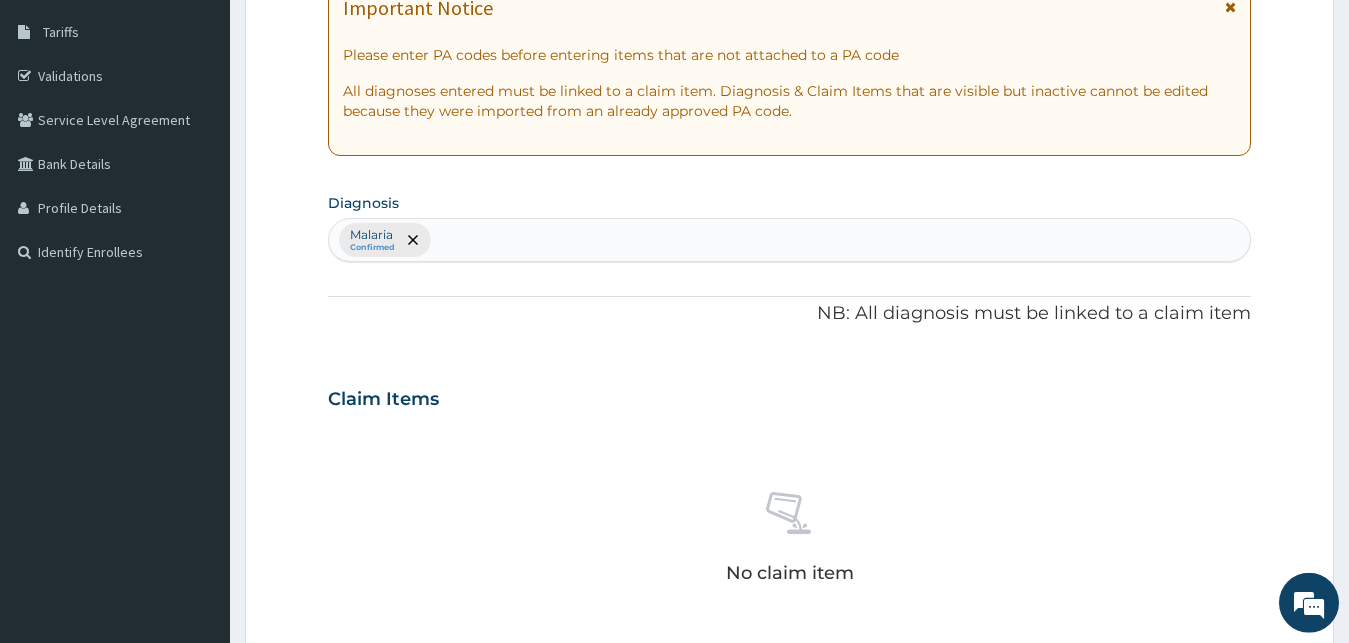 scroll, scrollTop: 493, scrollLeft: 0, axis: vertical 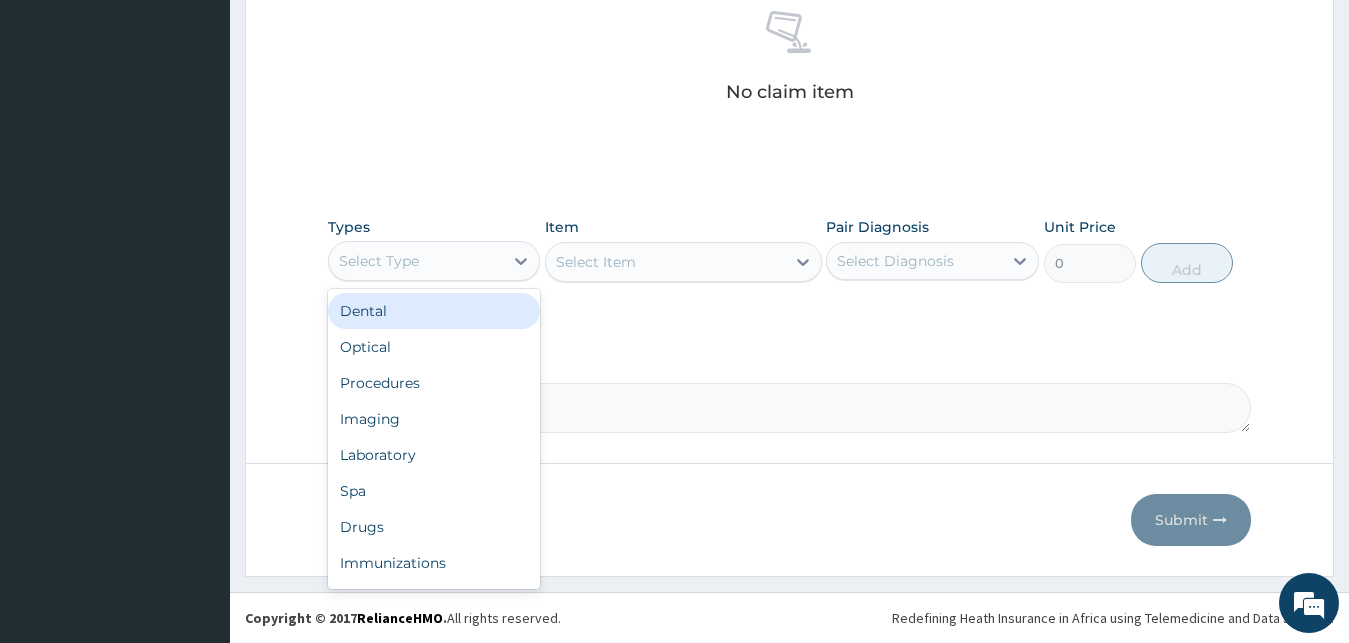 click on "Select Type" at bounding box center (416, 261) 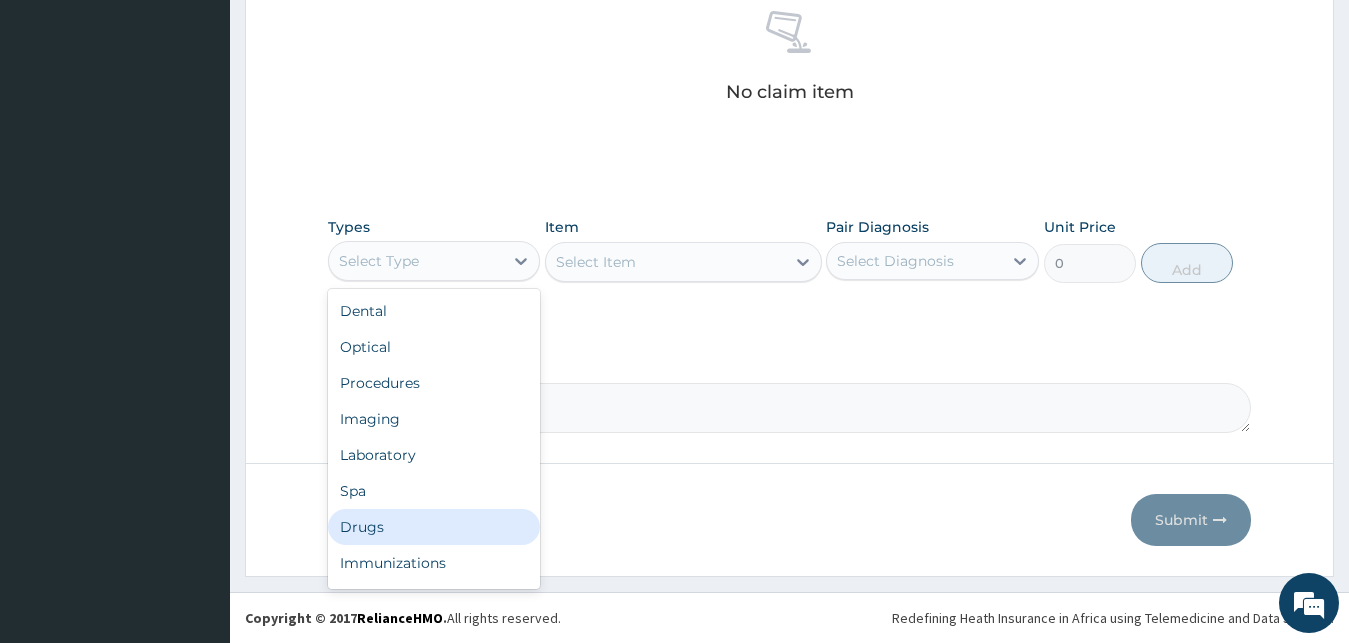 click on "Drugs" at bounding box center (434, 527) 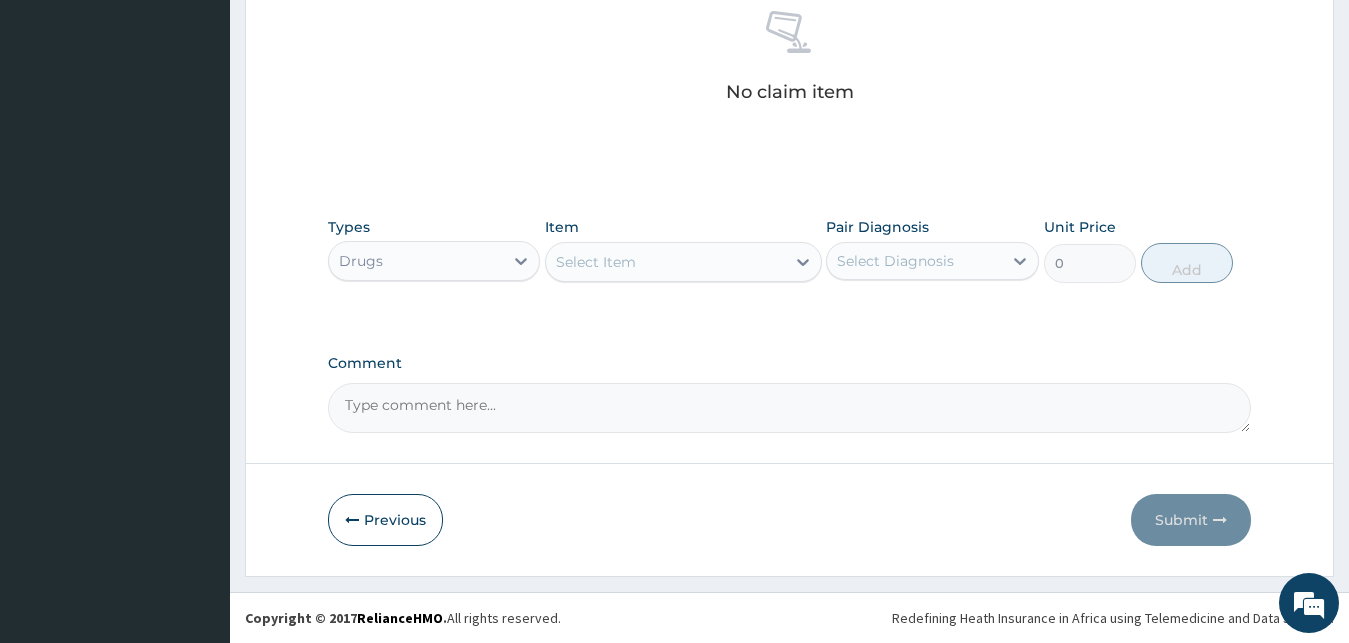 click on "Select Item" at bounding box center (665, 262) 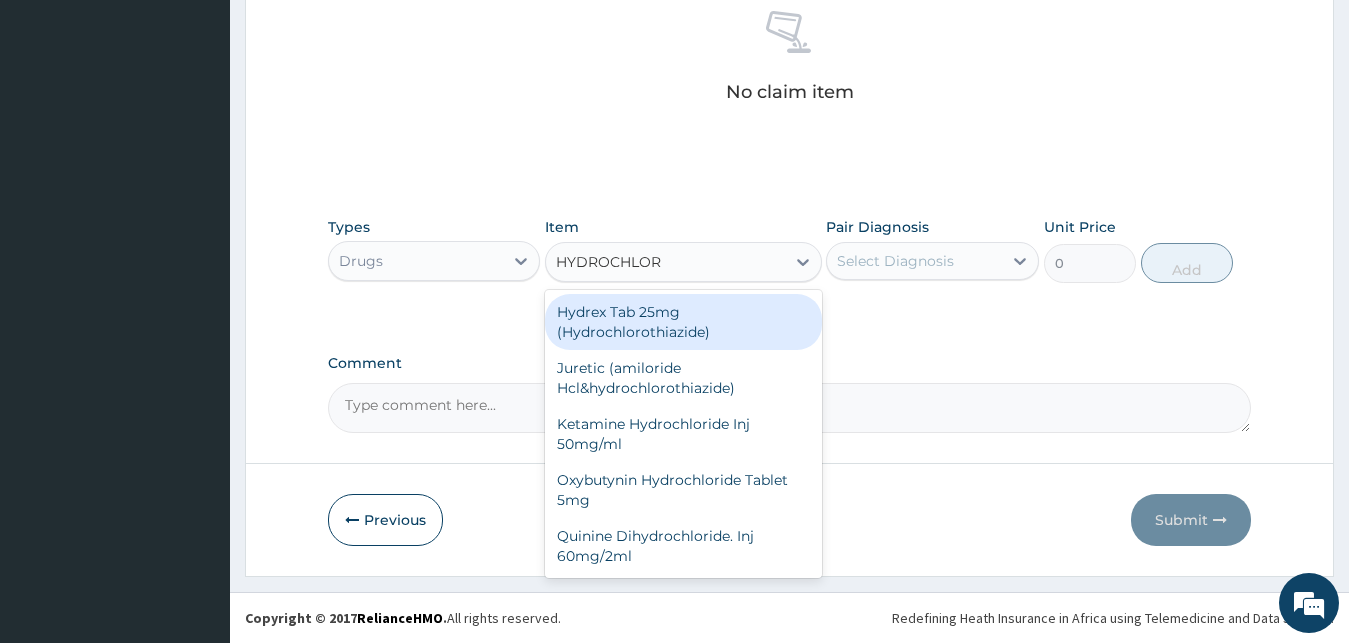 type on "HYDROCHLORO" 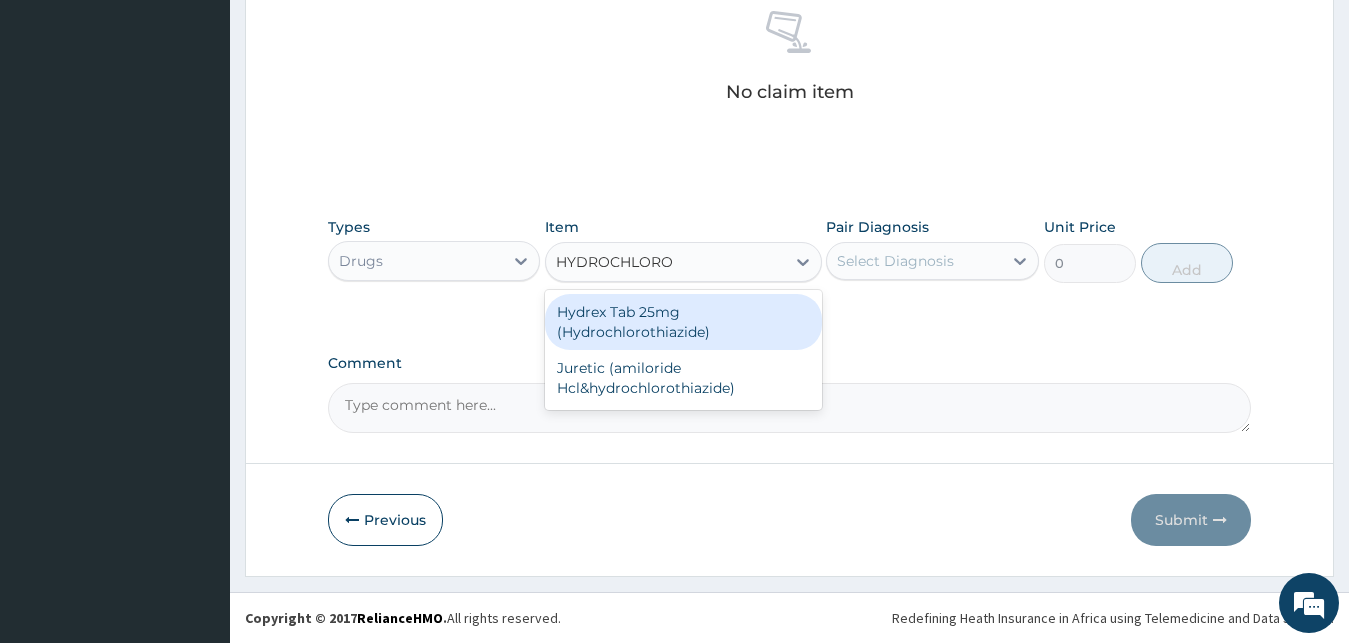 click on "Hydrex Tab 25mg (Hydrochlorothiazide)" at bounding box center [683, 322] 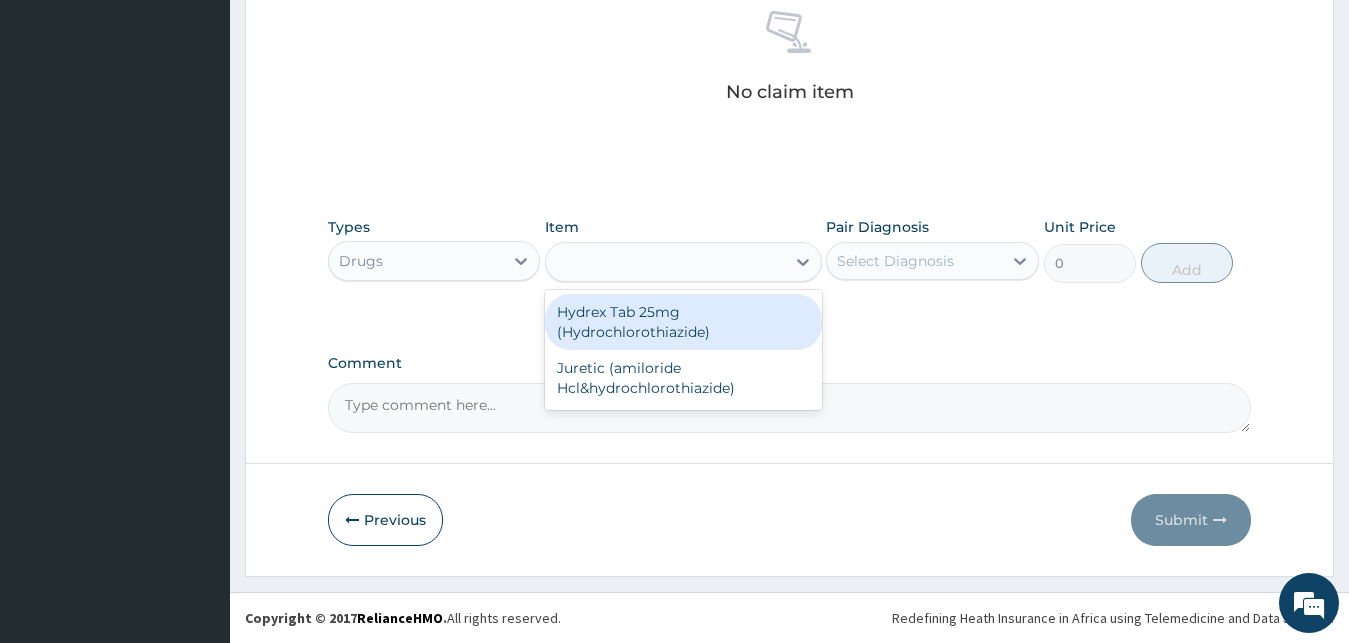 type on "18" 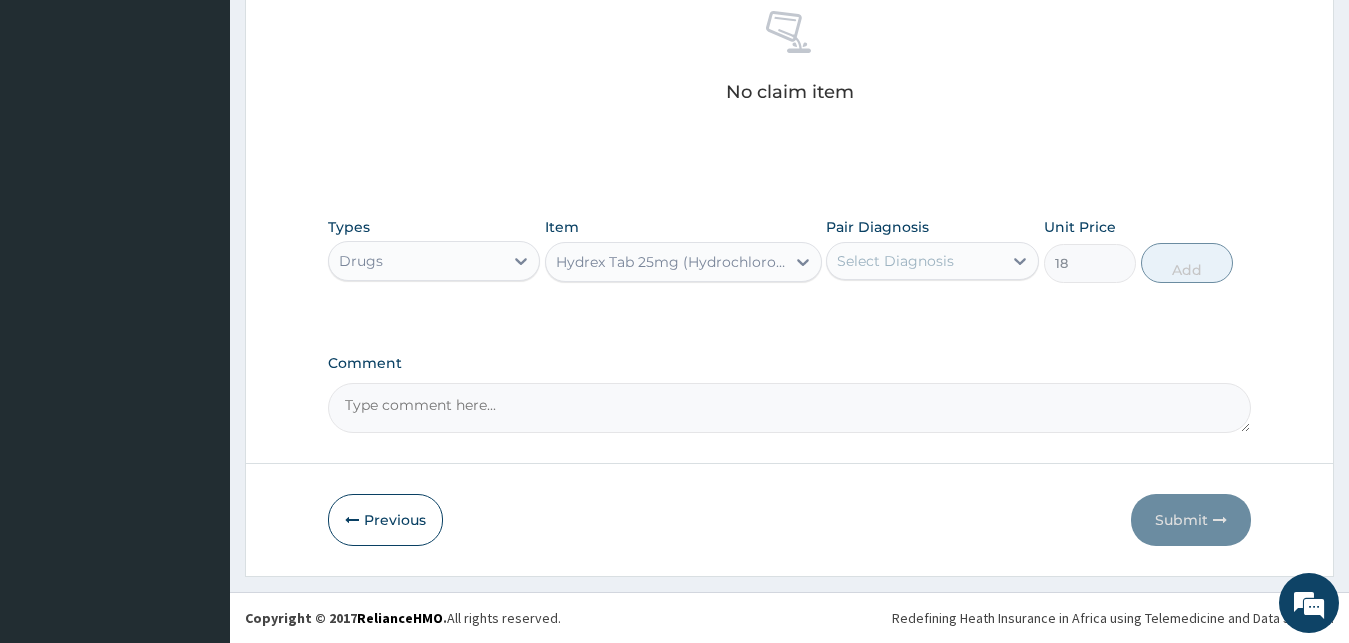 click on "Hydrex Tab 25mg (Hydrochlorothiazide)" at bounding box center (665, 262) 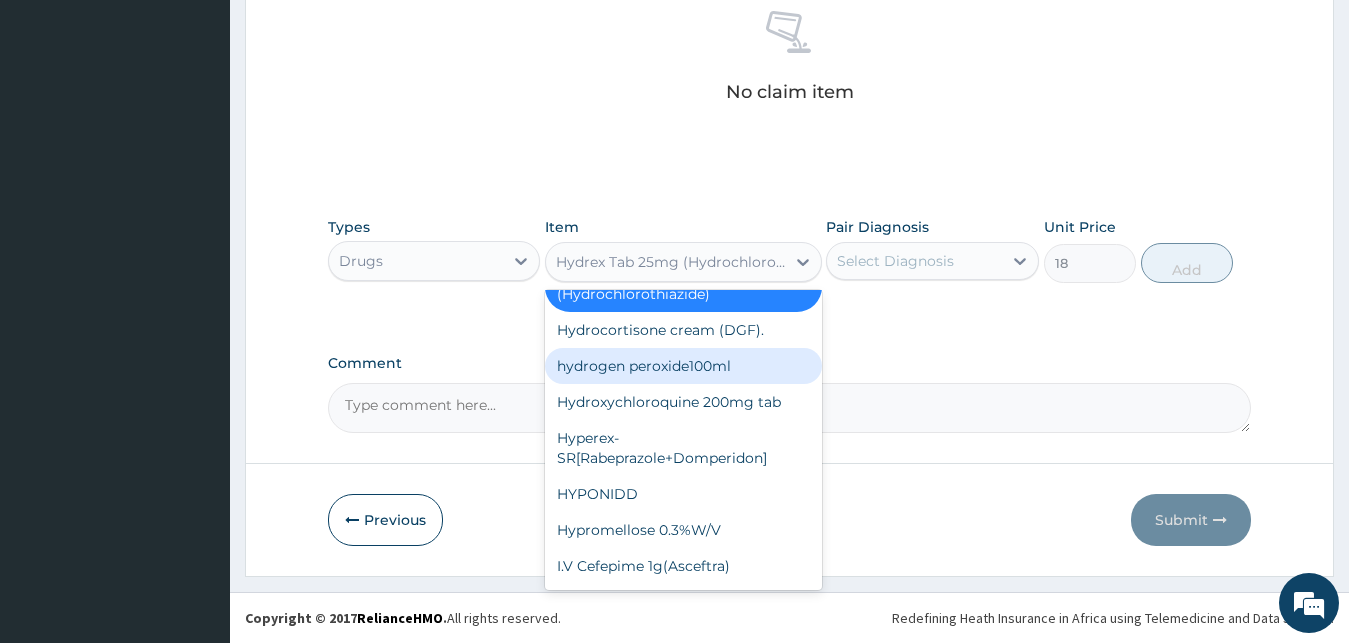 scroll, scrollTop: 17367, scrollLeft: 0, axis: vertical 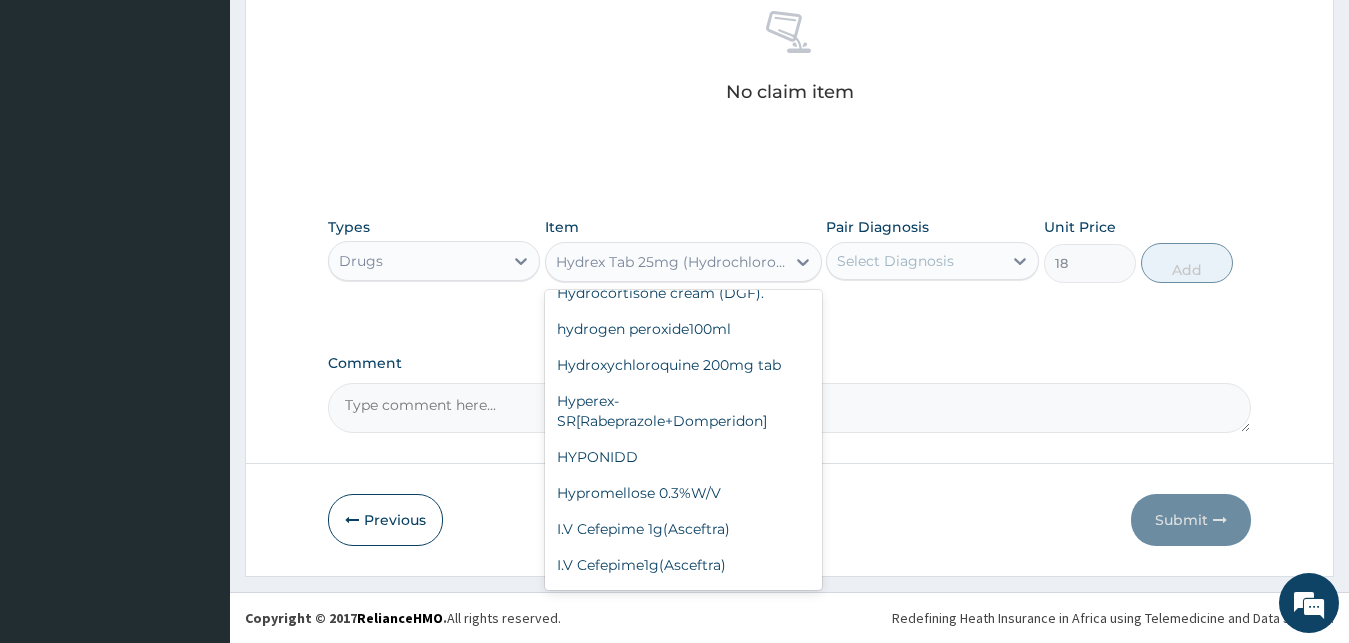 type on "D" 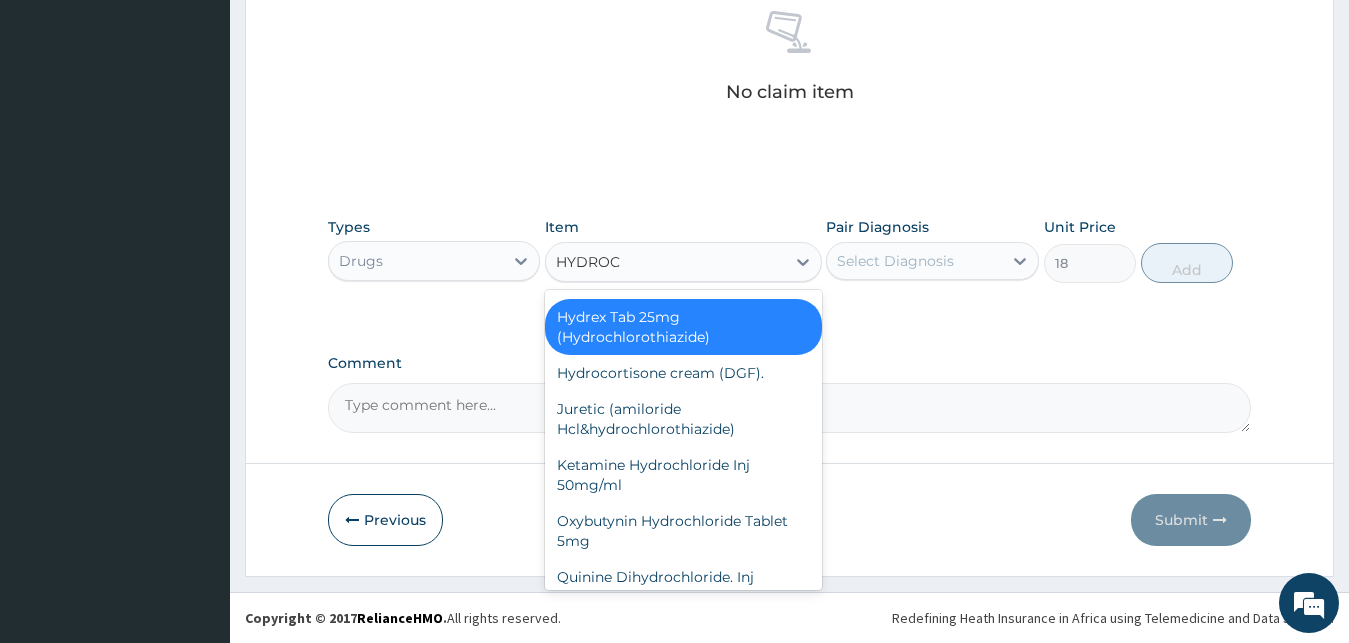 scroll, scrollTop: 0, scrollLeft: 0, axis: both 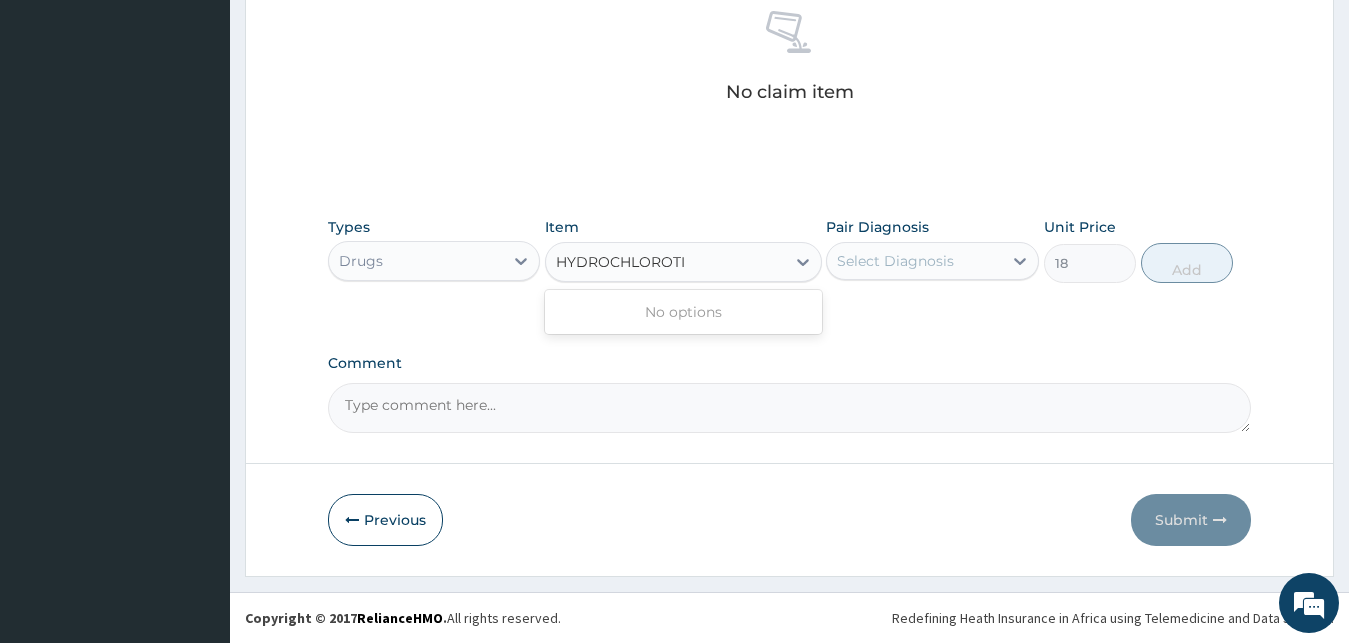 type on "HYDROCHLOROT" 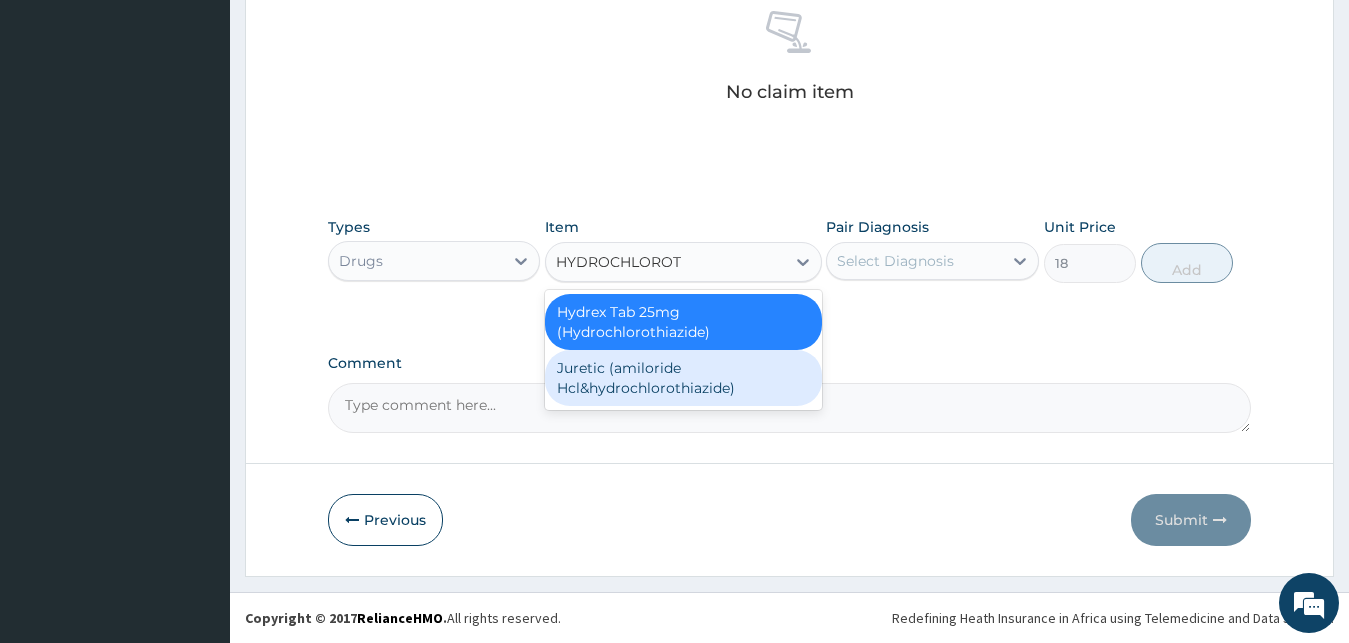 click on "Juretic (amiloride Hcl&hydrochlorothiazide)" at bounding box center (683, 378) 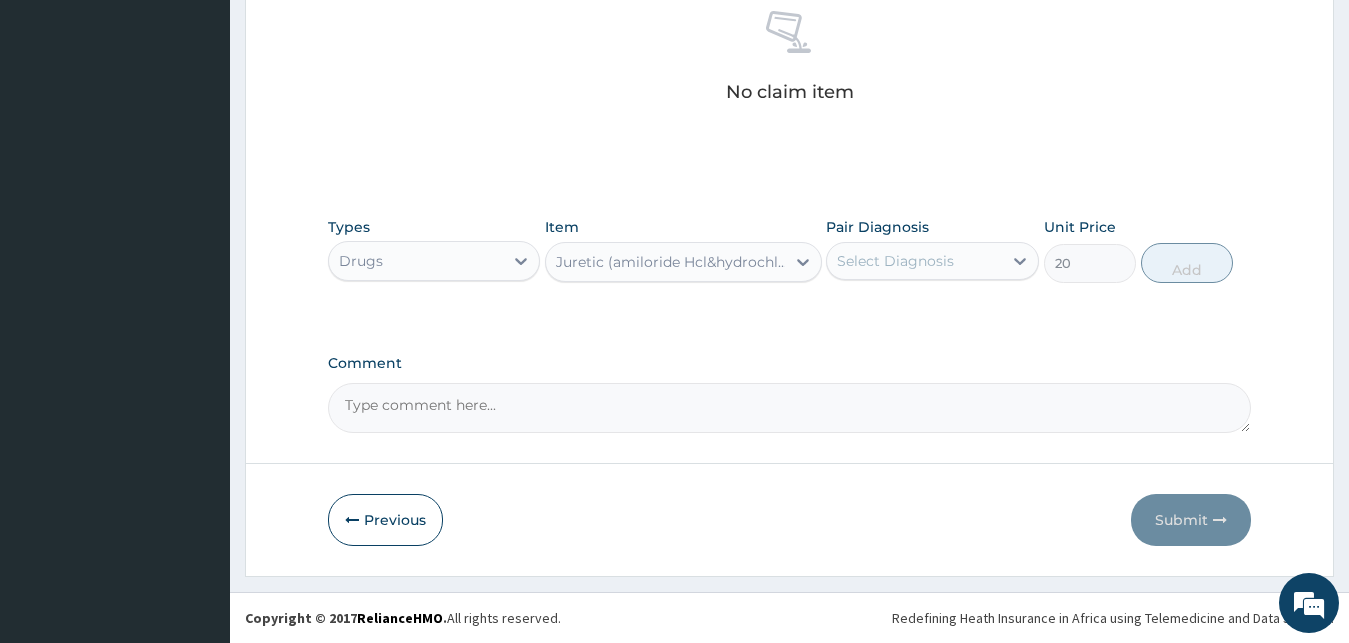 click on "Juretic (amiloride Hcl&hydrochlorothiazide)" at bounding box center [665, 262] 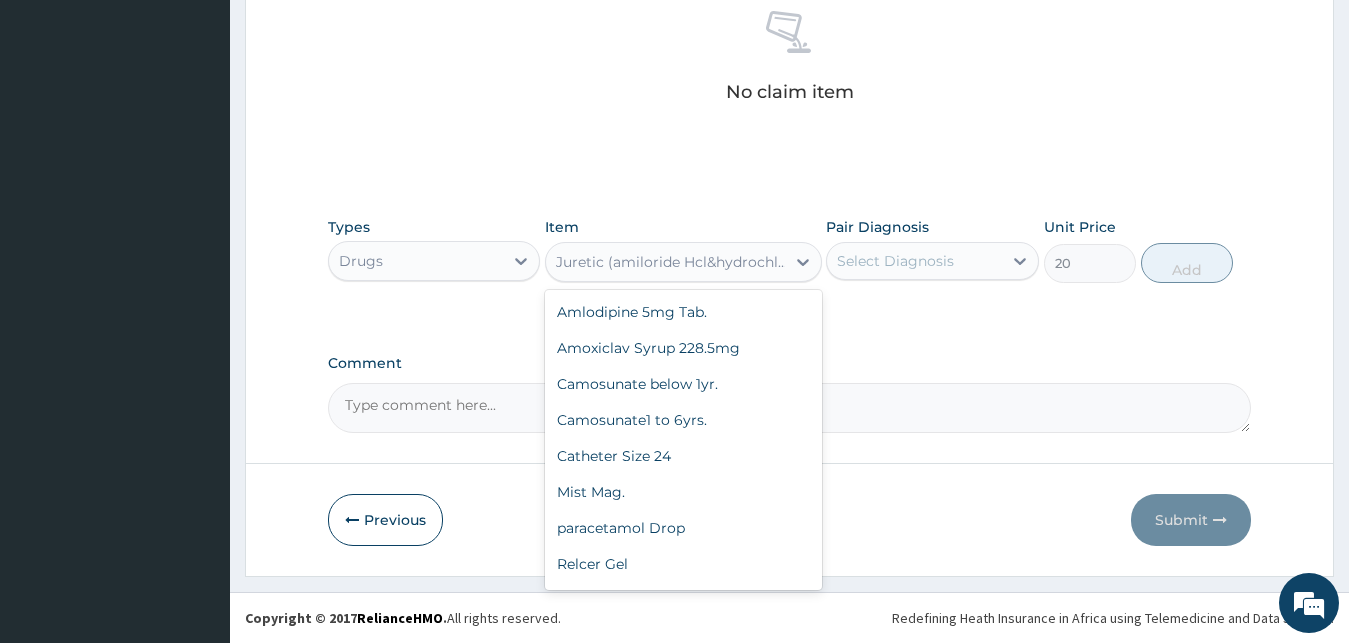 scroll, scrollTop: 18307, scrollLeft: 0, axis: vertical 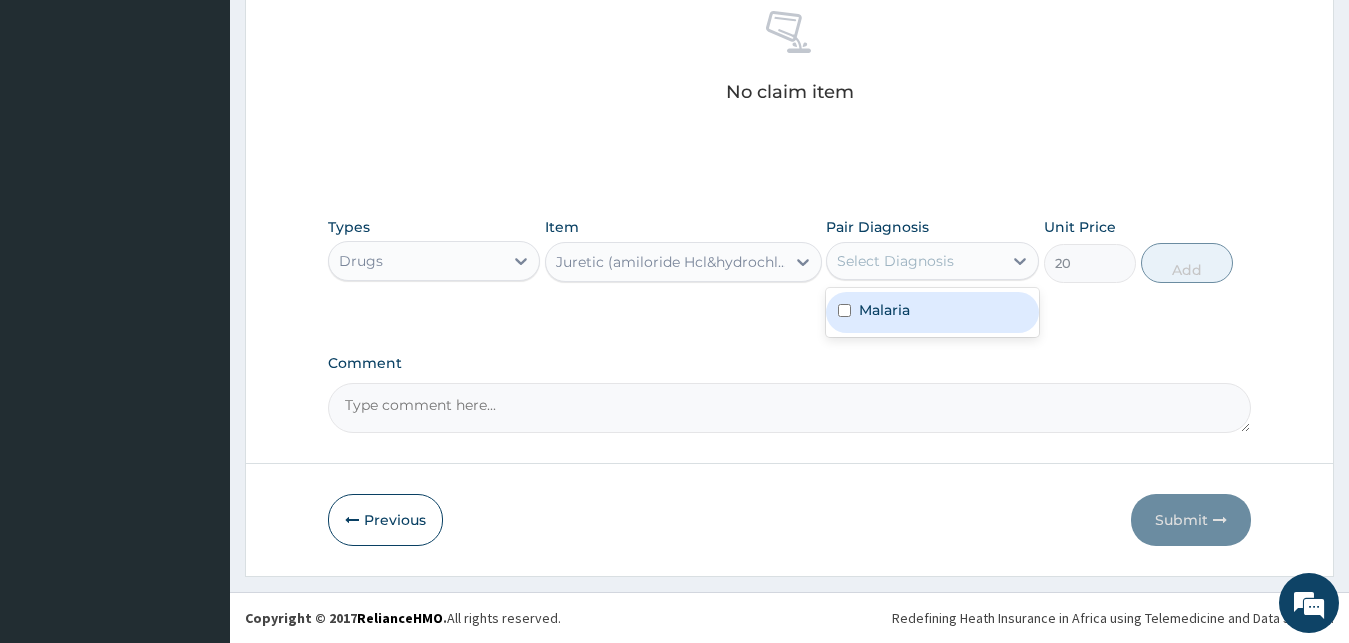 click on "Select Diagnosis" at bounding box center (914, 261) 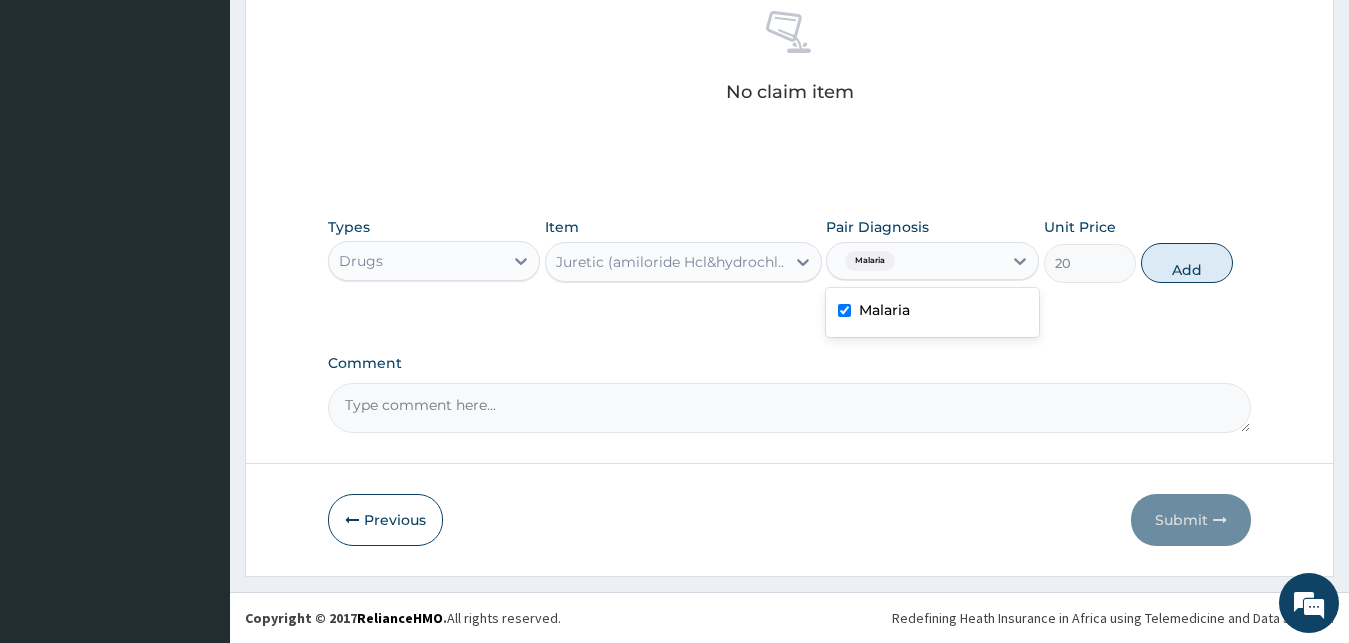 click on "Malaria" at bounding box center (932, 312) 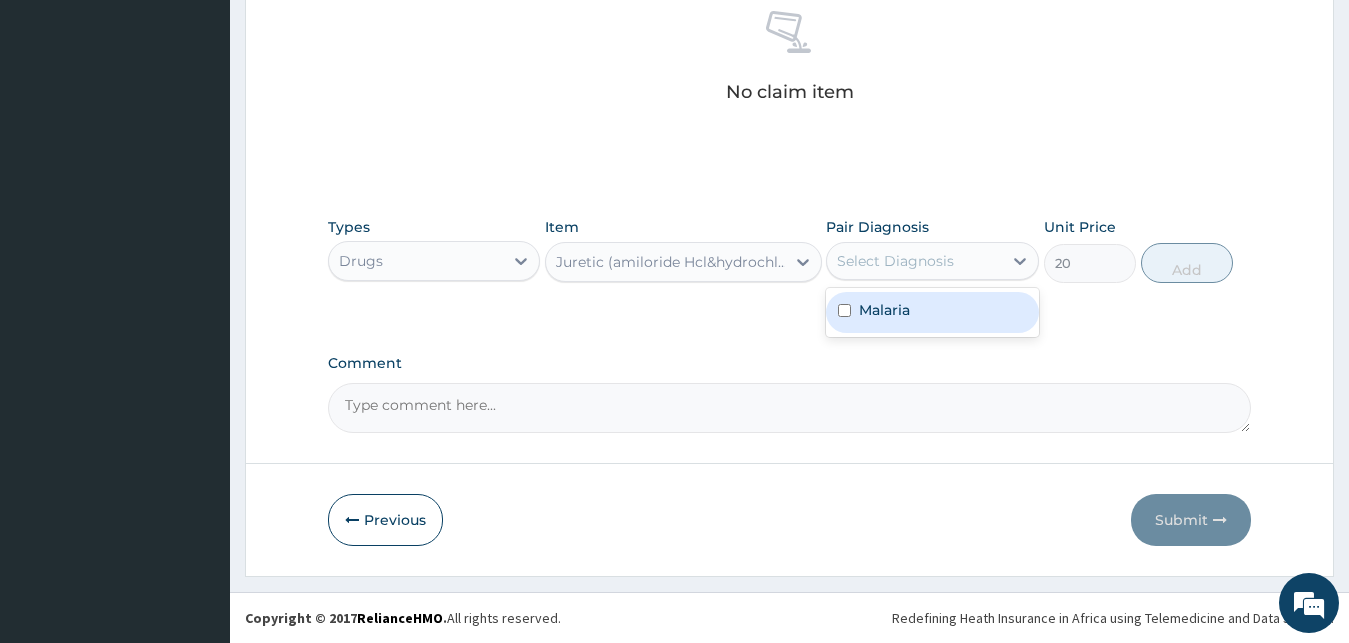 drag, startPoint x: 955, startPoint y: 323, endPoint x: 1070, endPoint y: 287, distance: 120.50311 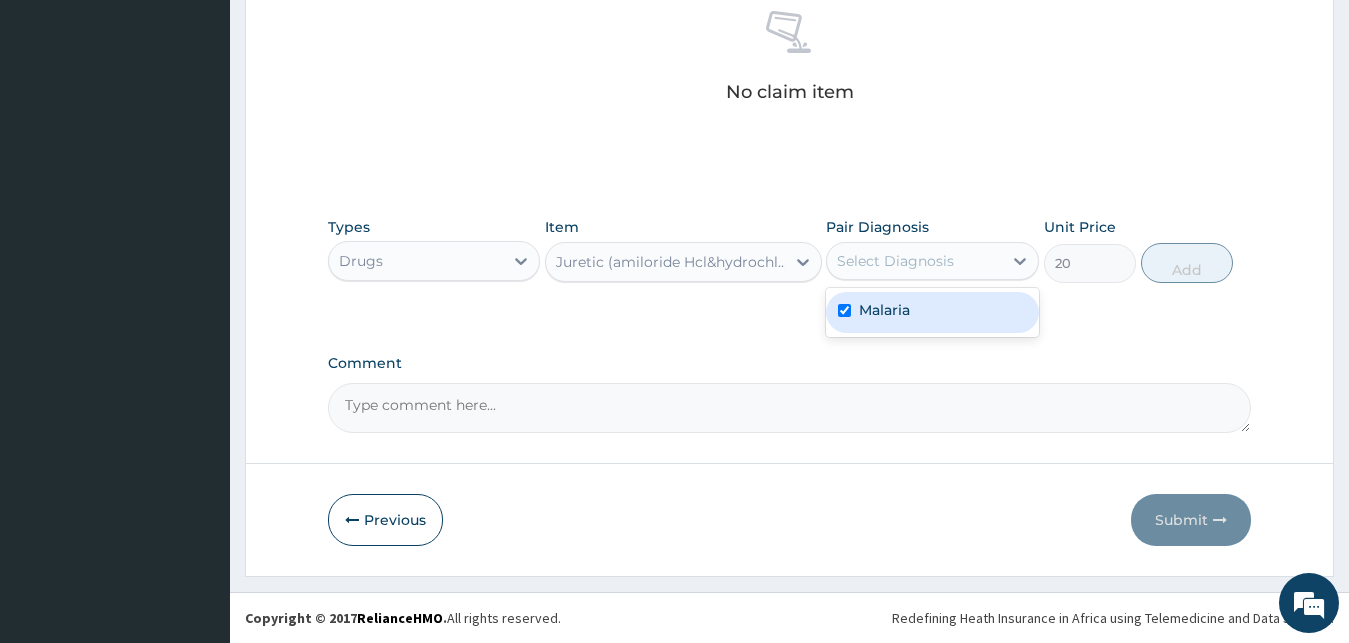 checkbox on "true" 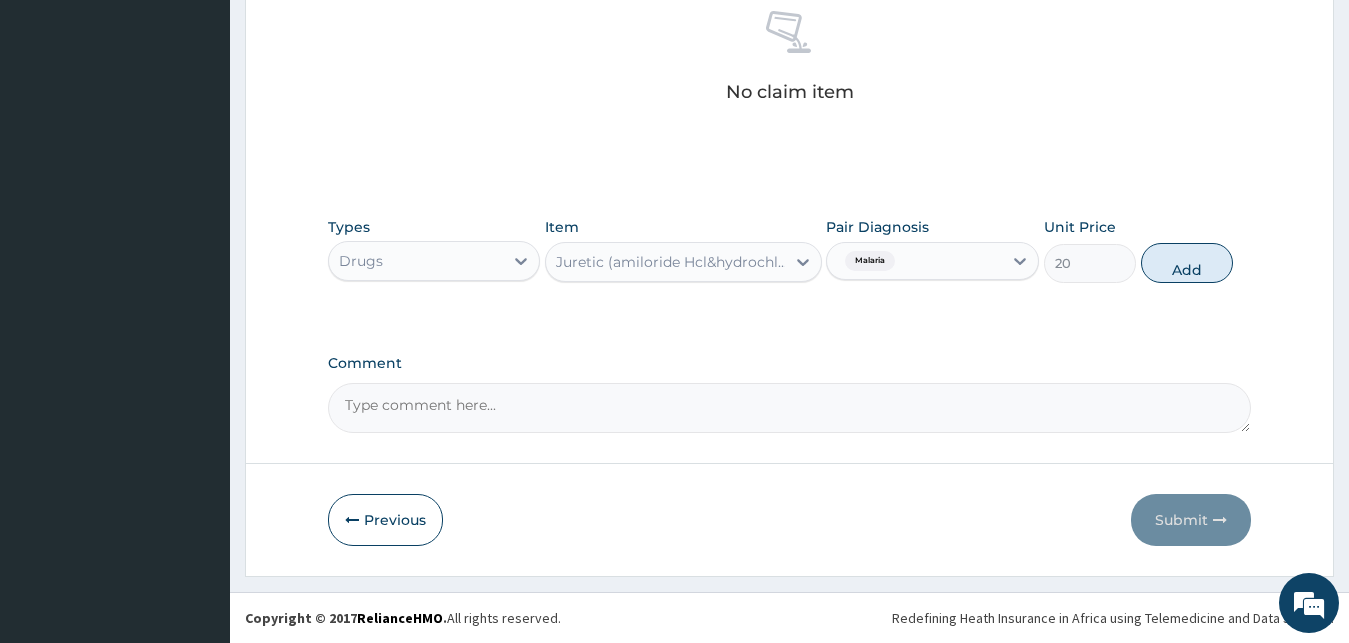 drag, startPoint x: 1170, startPoint y: 268, endPoint x: 985, endPoint y: 247, distance: 186.18808 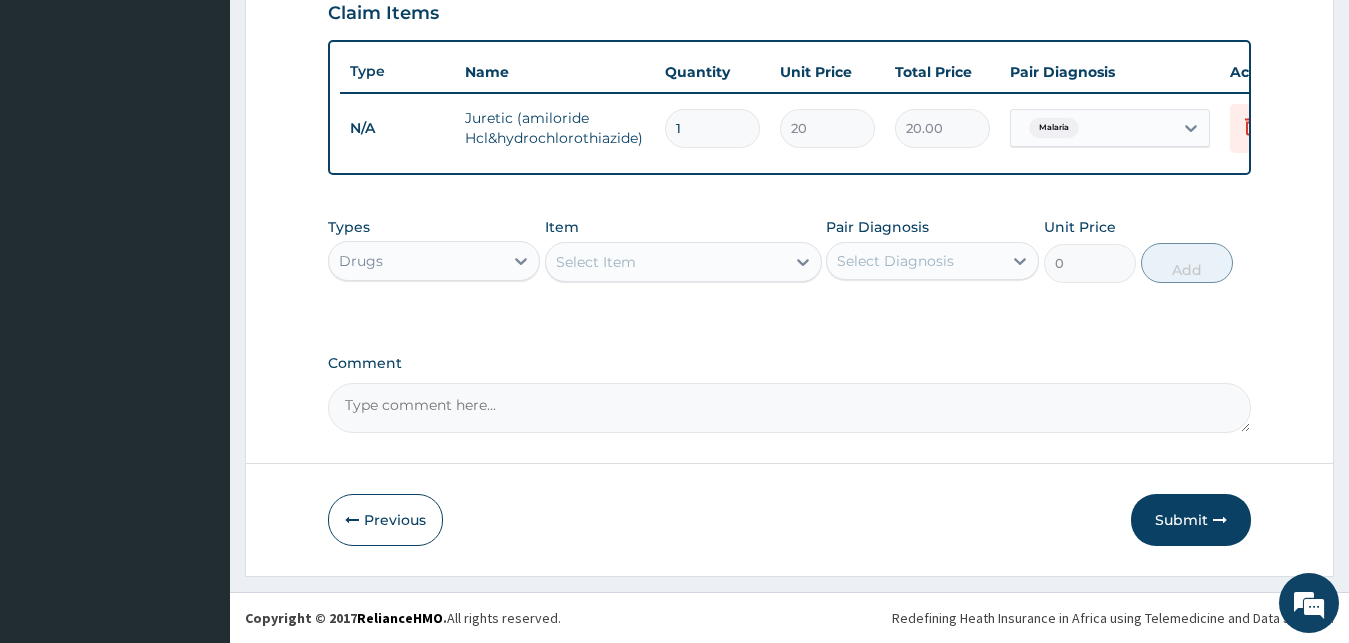 scroll, scrollTop: 721, scrollLeft: 0, axis: vertical 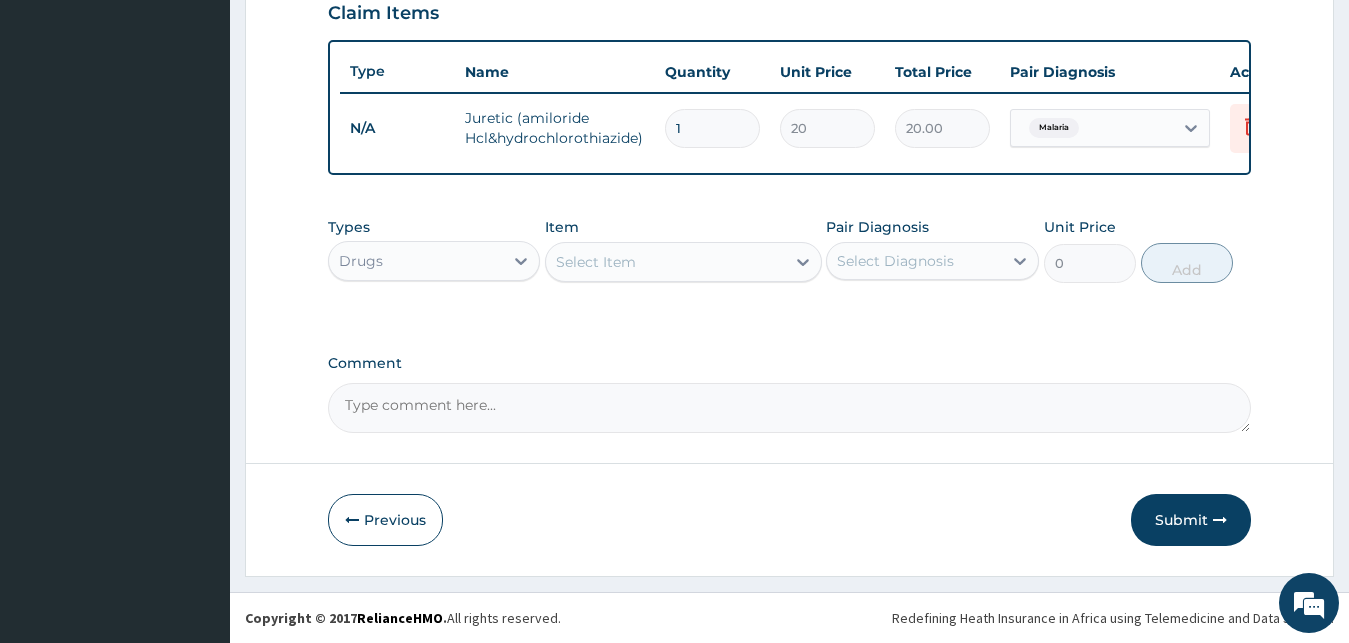 type 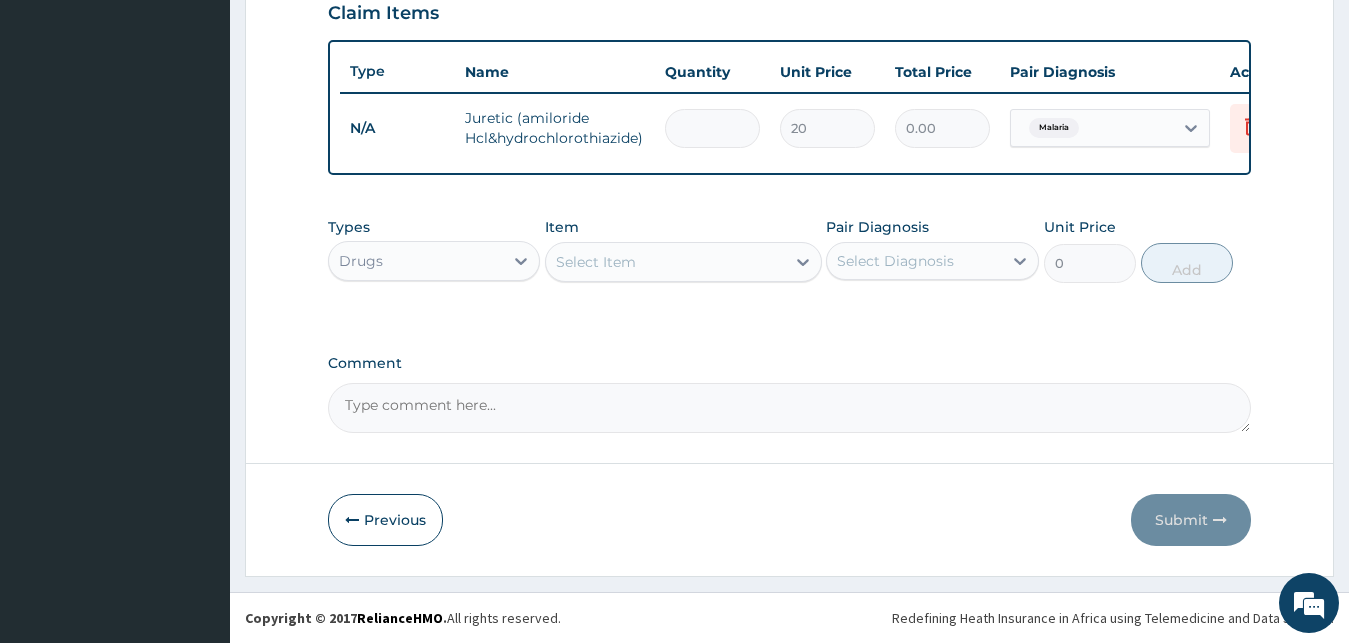 type on "3" 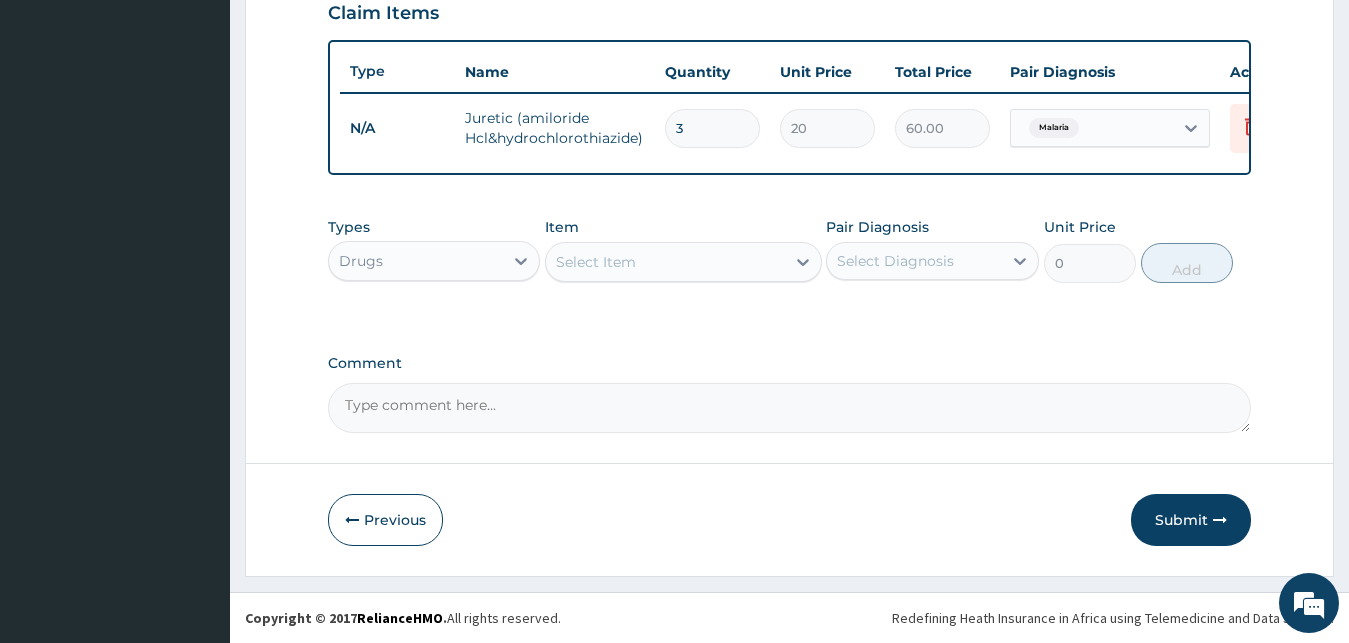 type on "30" 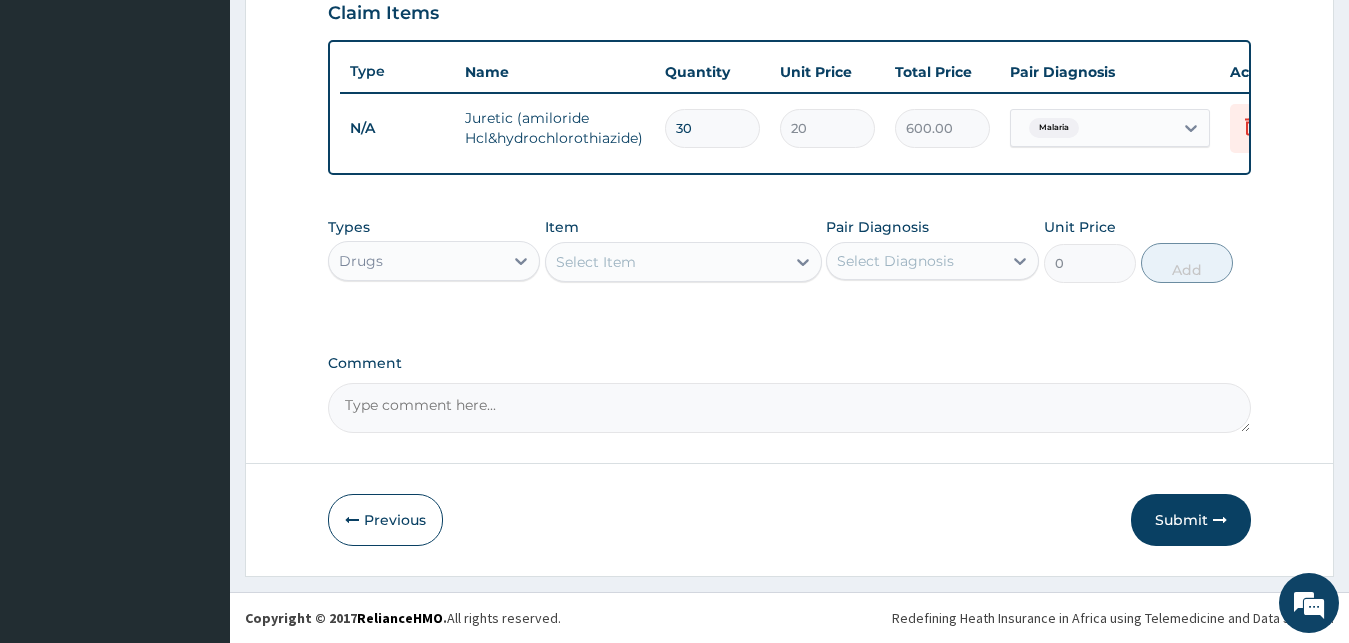 type on "30" 